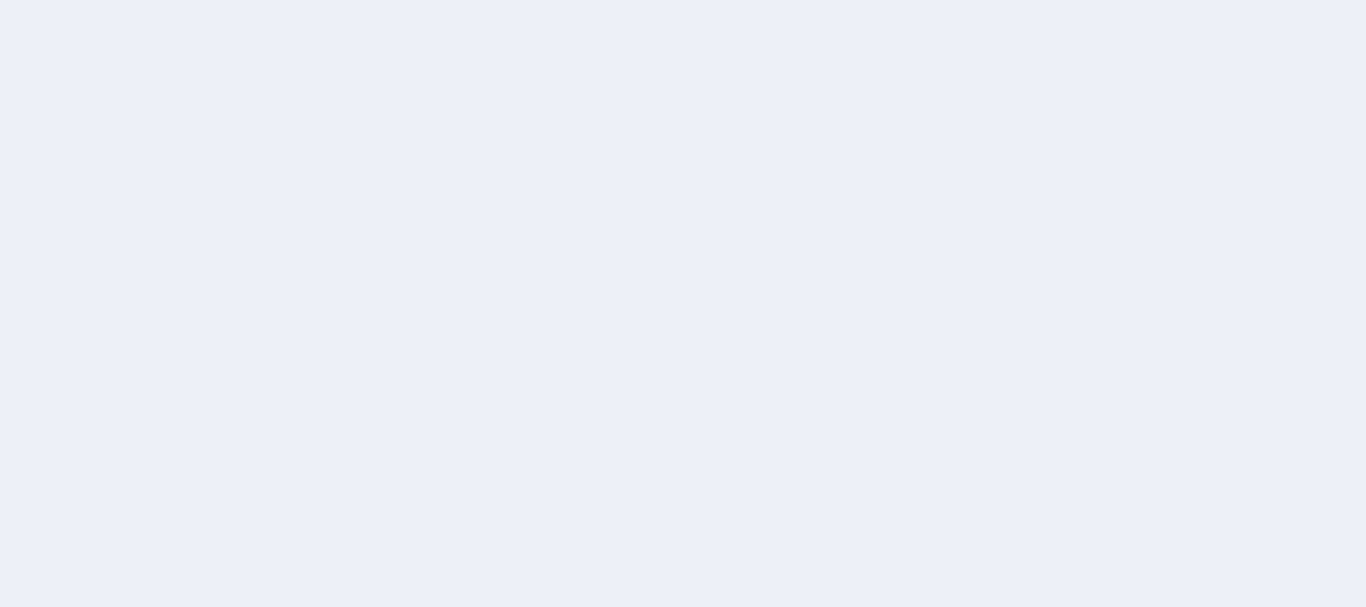scroll, scrollTop: 0, scrollLeft: 0, axis: both 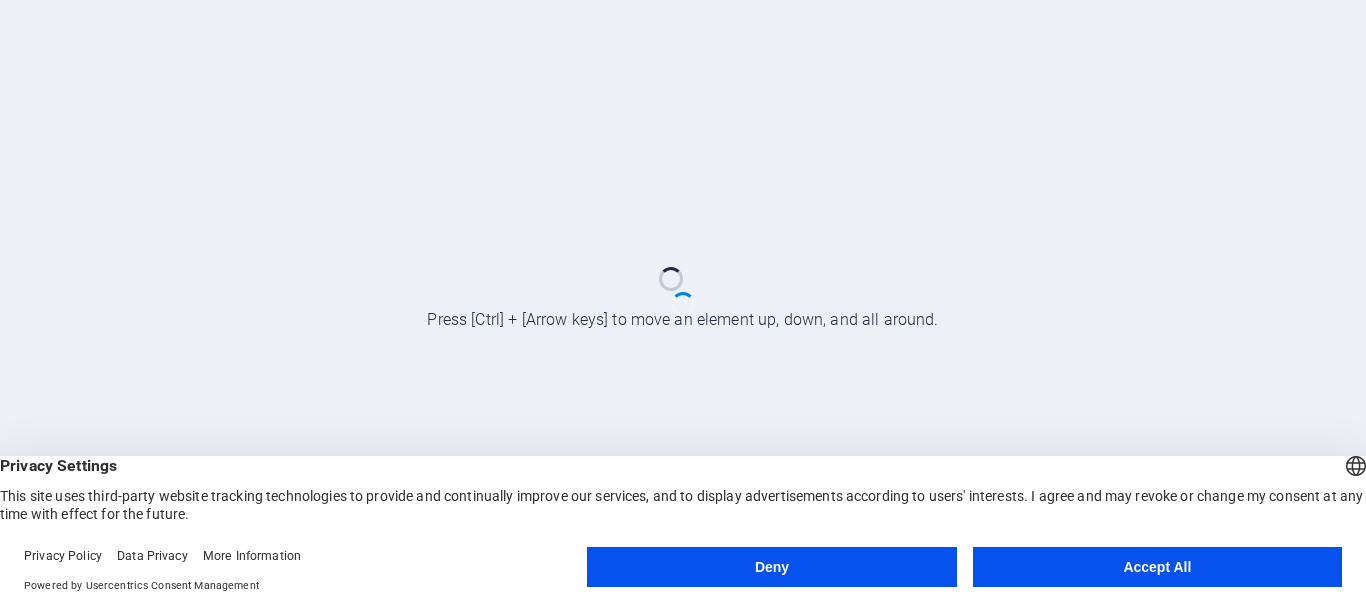 drag, startPoint x: 0, startPoint y: 0, endPoint x: 1160, endPoint y: 565, distance: 1290.281 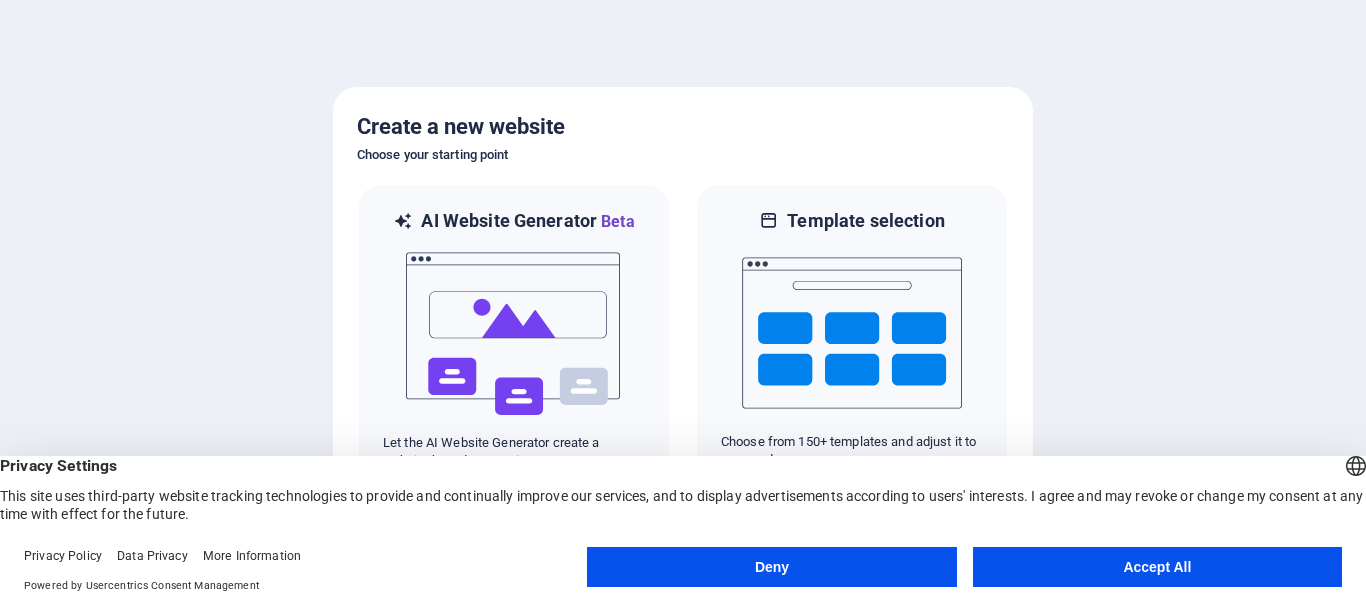 click at bounding box center (683, 303) 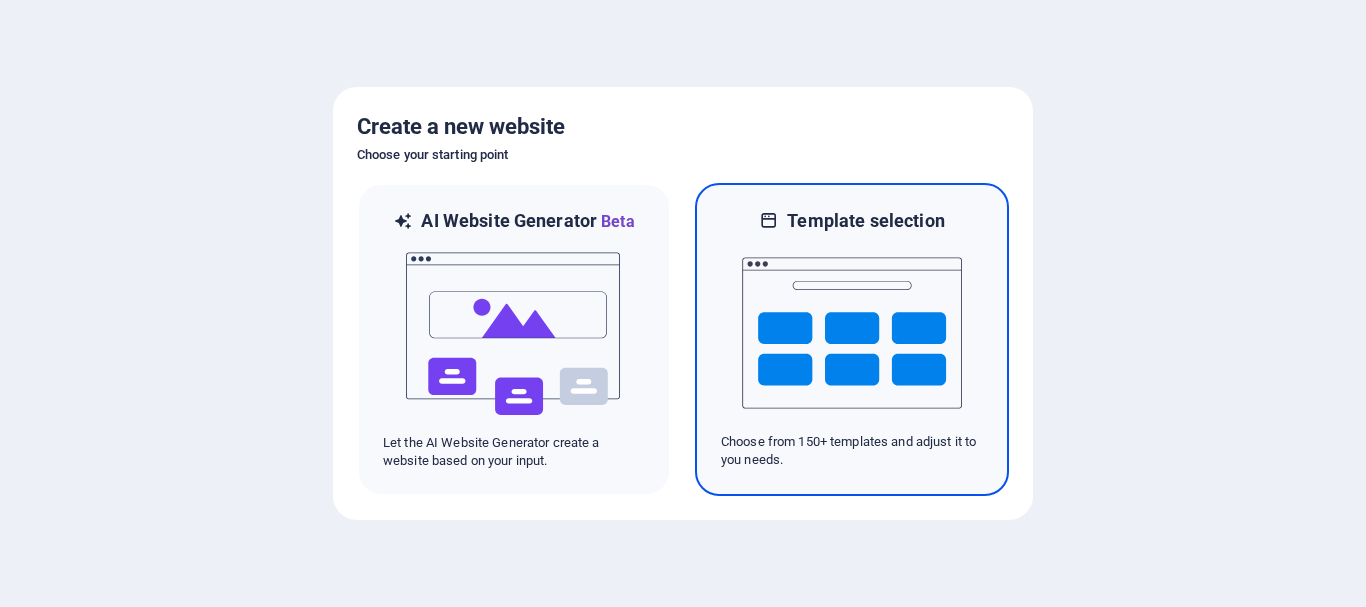 click at bounding box center [852, 333] 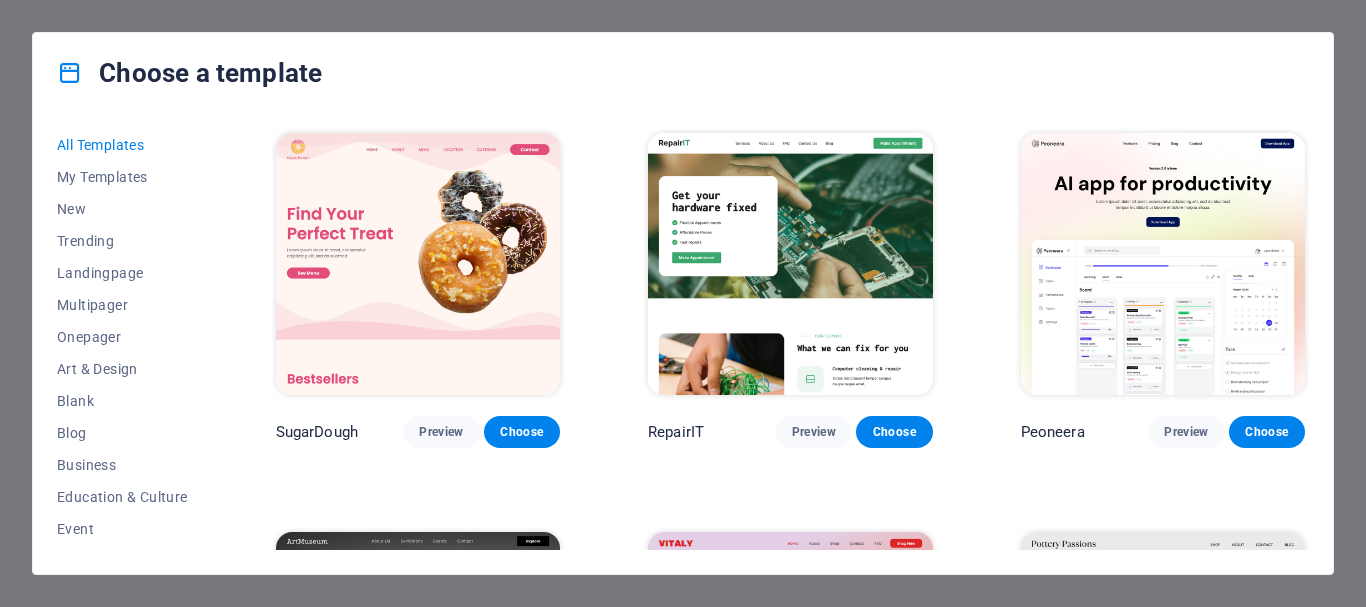 click on "SugarDough Preview Choose RepairIT Preview Choose Peoneera Preview Choose Art Museum Preview Choose Vitaly Preview Choose Pottery Passions Preview Choose Home Decor Preview Choose Toyland Preview Choose Pet Shop Preview Choose Wonder Planner Preview Choose Transportable Preview Choose S&L Preview Choose WePaint Preview Choose Eco-Con Preview Choose MeetUp Preview Choose Help & Care Preview Choose Podcaster Preview Choose Academix Preview Choose BIG Barber Shop Preview Choose Health & Food Preview Choose UrbanNest Interiors Preview Choose Green Change Preview Choose The Beauty Temple Preview Choose WeTrain Preview Choose Cleaner Preview Choose Johanna James Preview Choose Delicioso Preview Choose Dream Garden Preview Choose LumeDeAqua Preview Choose Pets Care Preview Choose SafeSpace Preview Choose Midnight Rain Bar Preview Choose Drive Preview Choose Estator Preview Choose Health Group Preview Choose MakeIt Agency Preview Choose Flower Shop Preview Choose Wanderlust Preview Choose WeSpa Preview Choose BERLIN" at bounding box center [790, 11874] 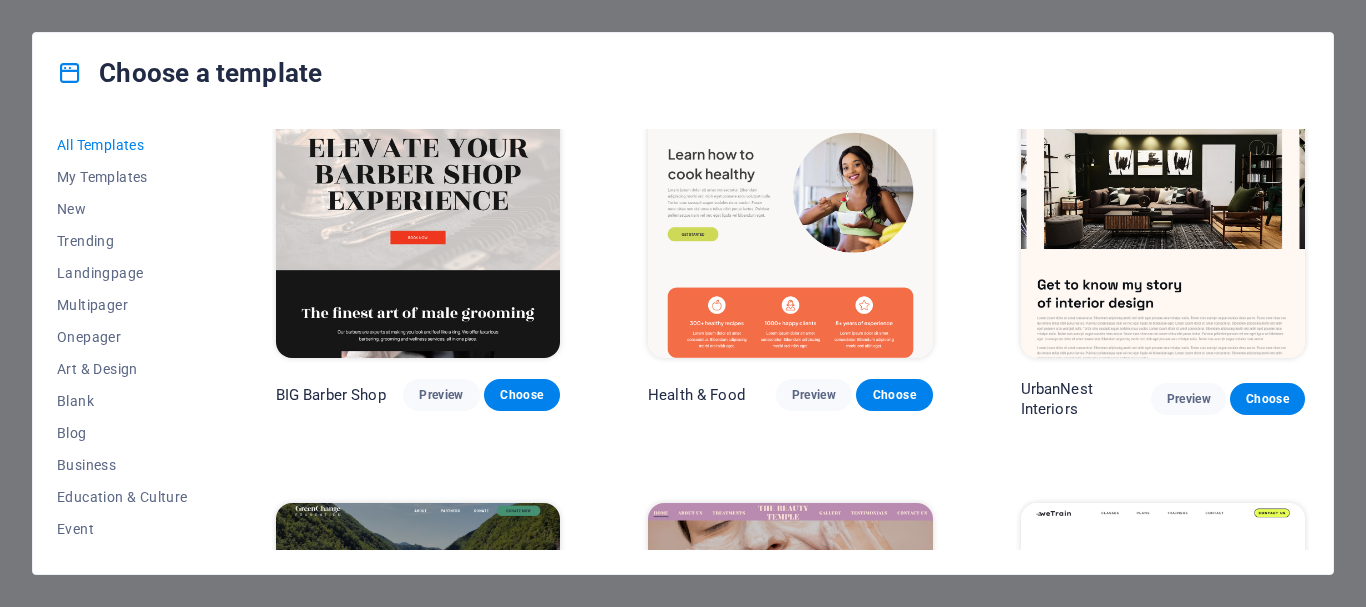 scroll, scrollTop: 2488, scrollLeft: 0, axis: vertical 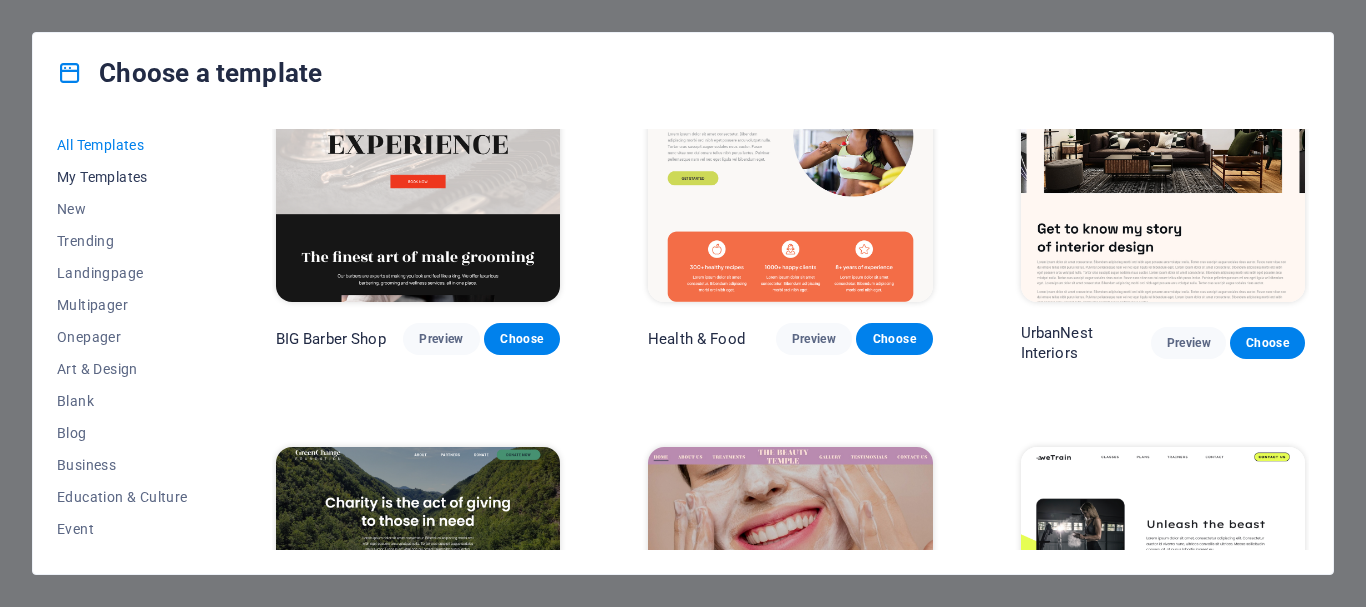 click on "My Templates" at bounding box center [122, 177] 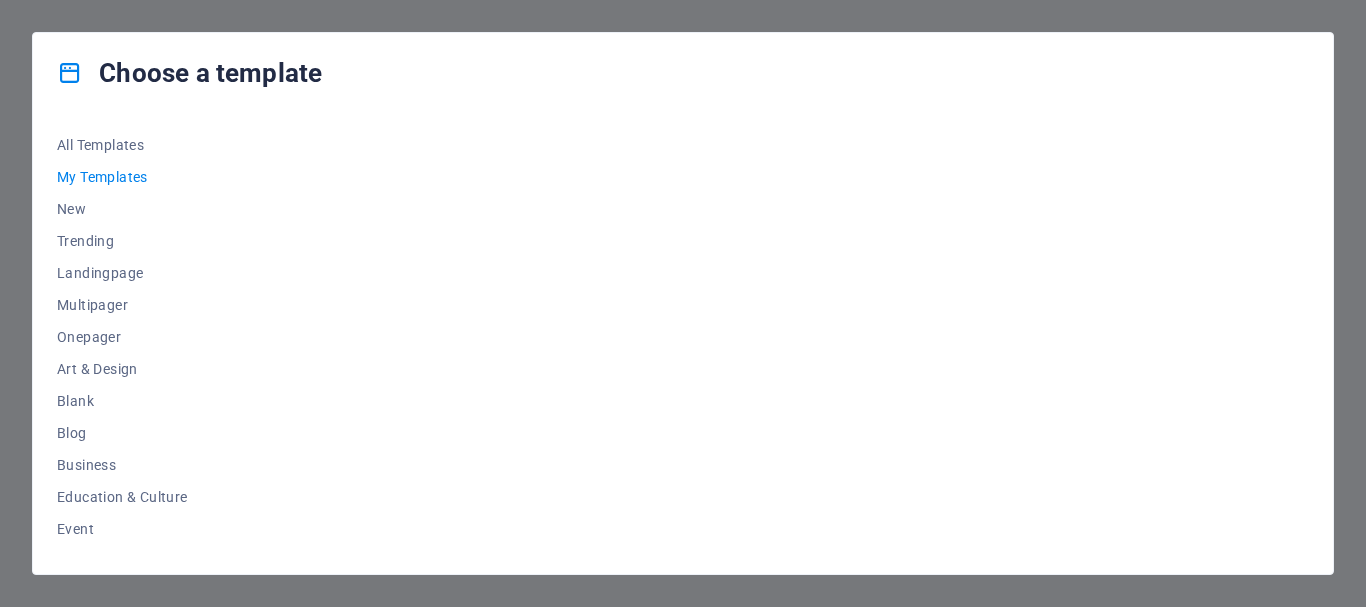 click on "My Templates" at bounding box center [122, 177] 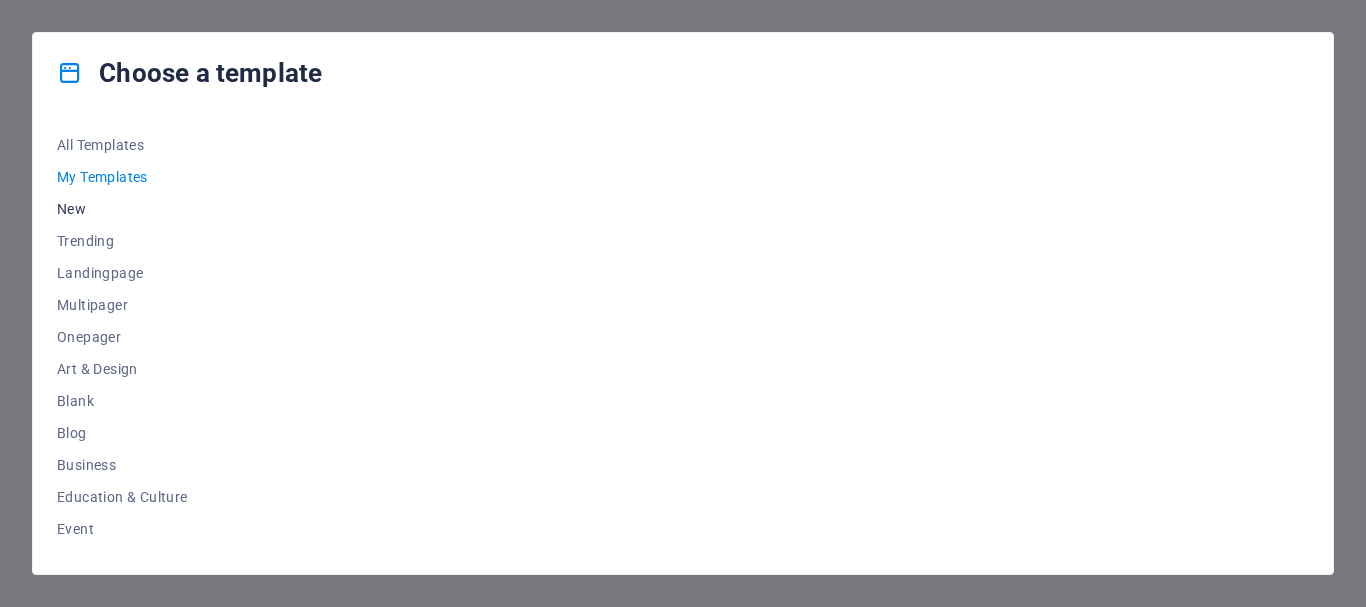 click on "New" at bounding box center (122, 209) 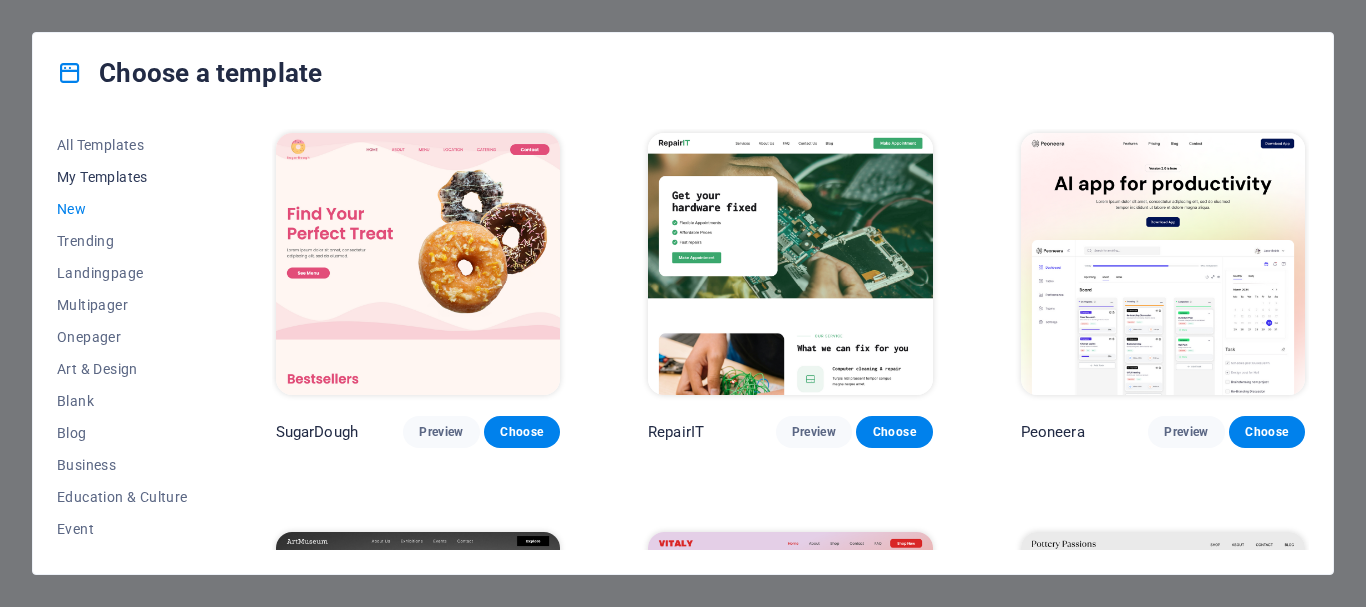 click on "My Templates" at bounding box center [122, 177] 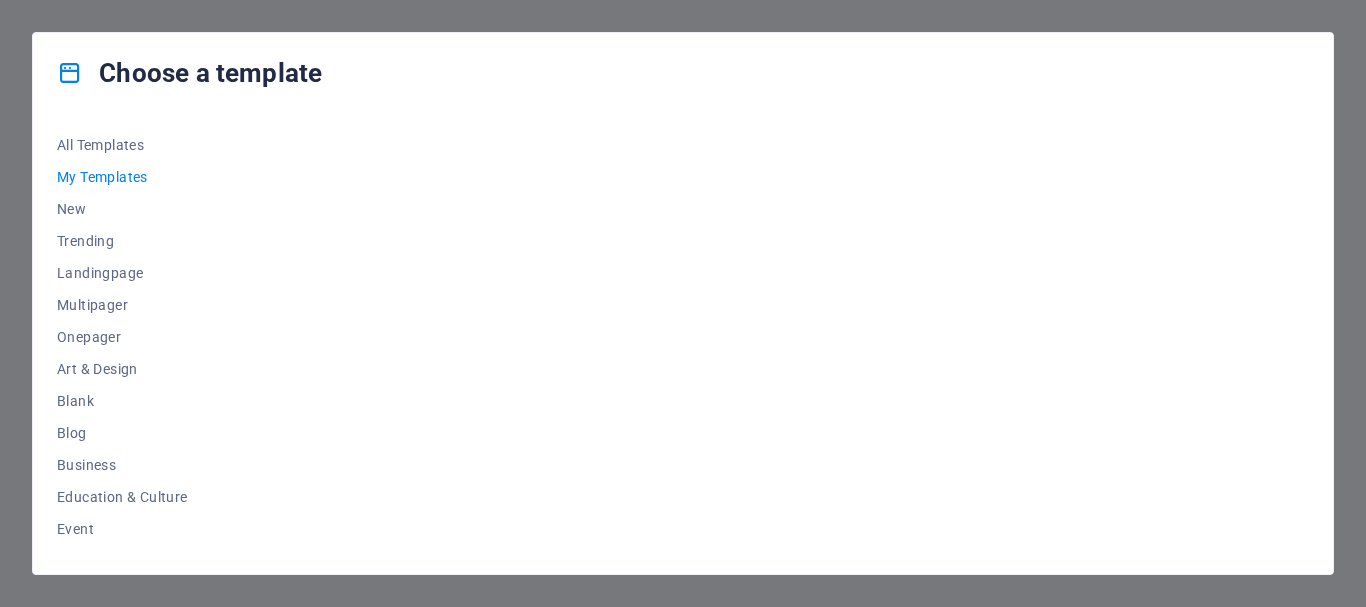 click at bounding box center [790, 339] 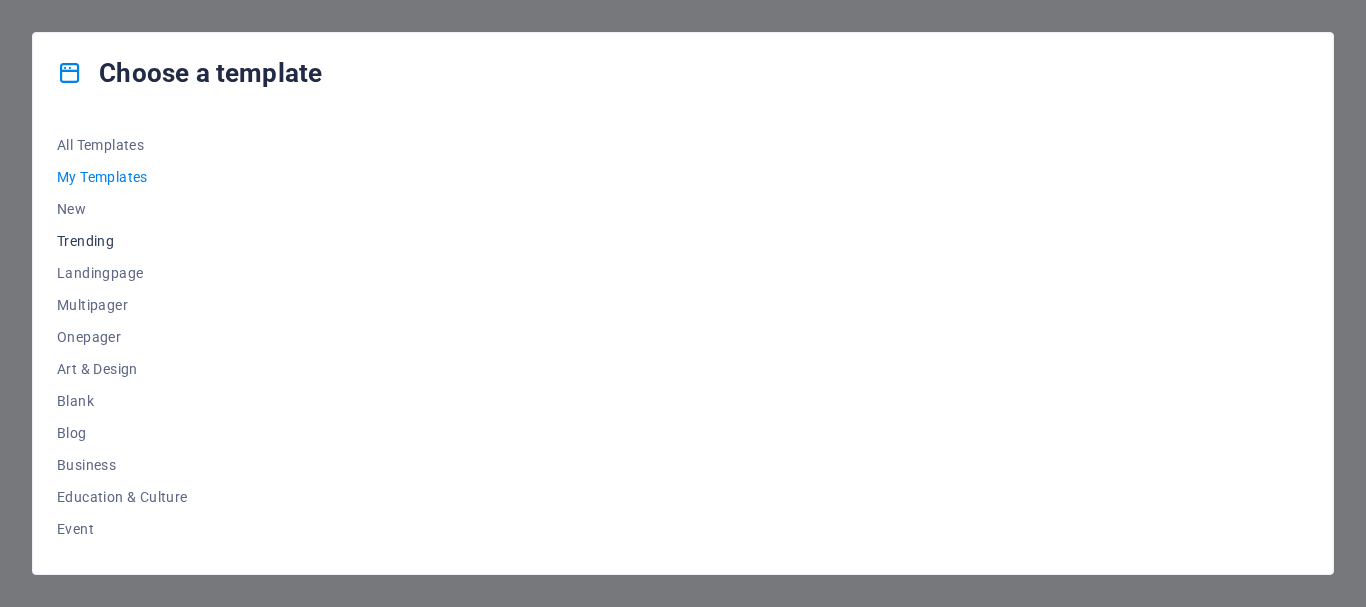 click on "Trending" at bounding box center [122, 241] 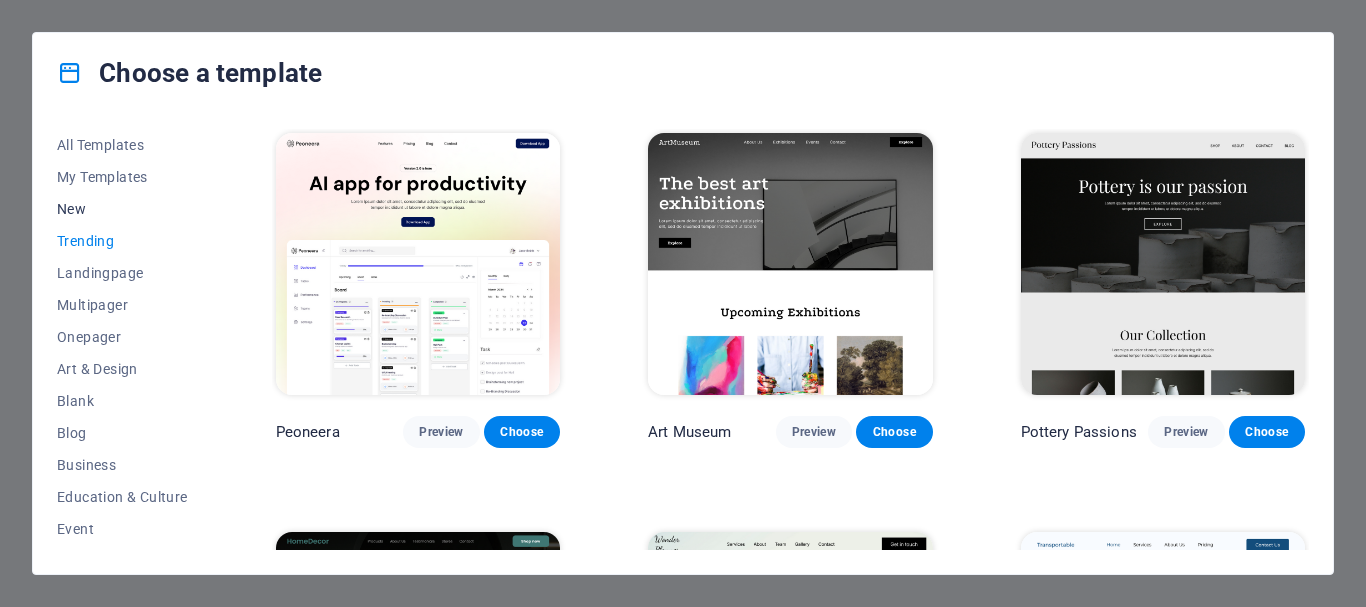 click on "New" at bounding box center [122, 209] 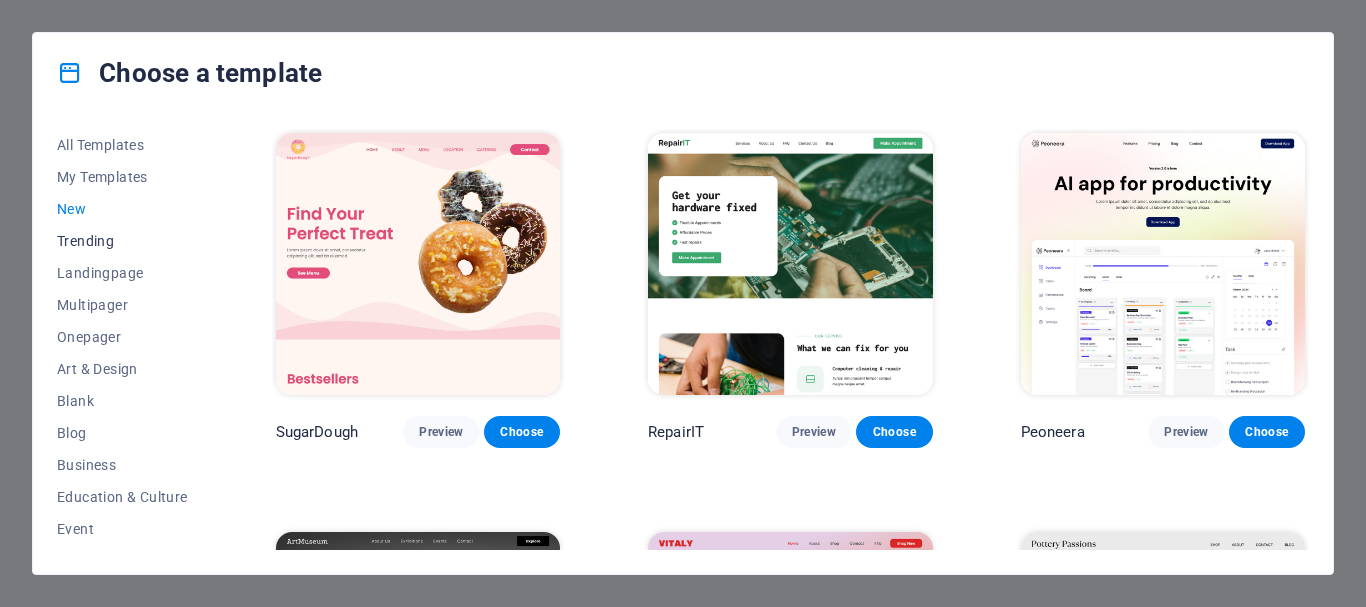 click on "Trending" at bounding box center [122, 241] 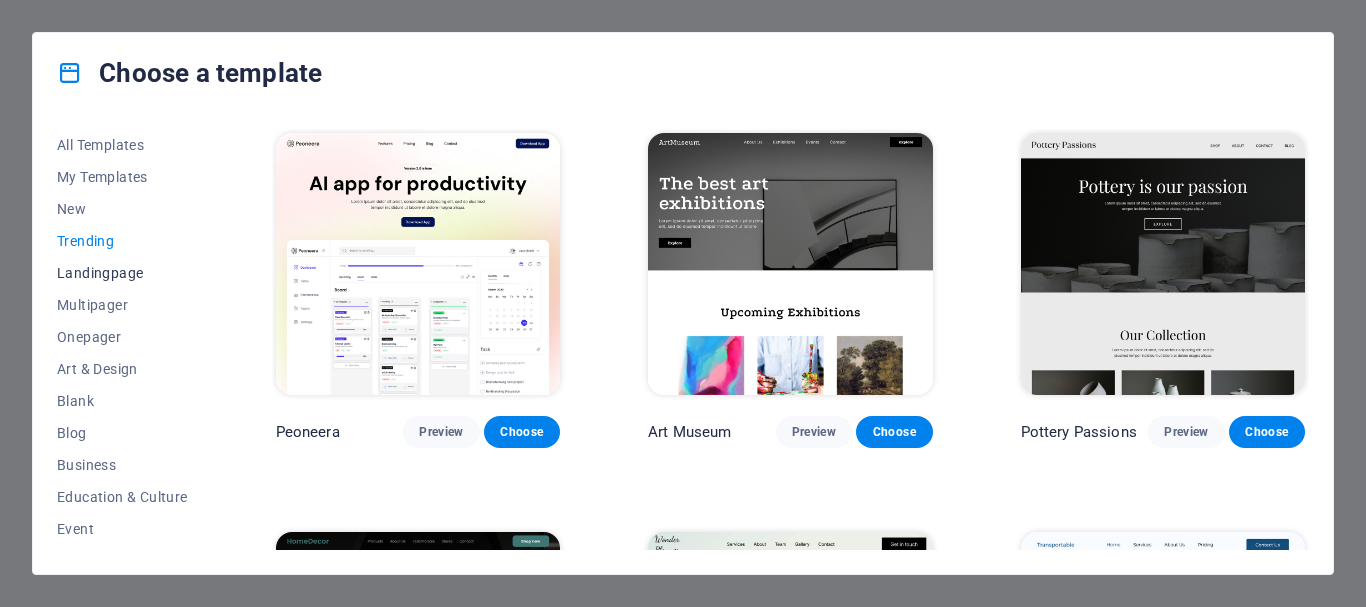 click on "Landingpage" at bounding box center [122, 273] 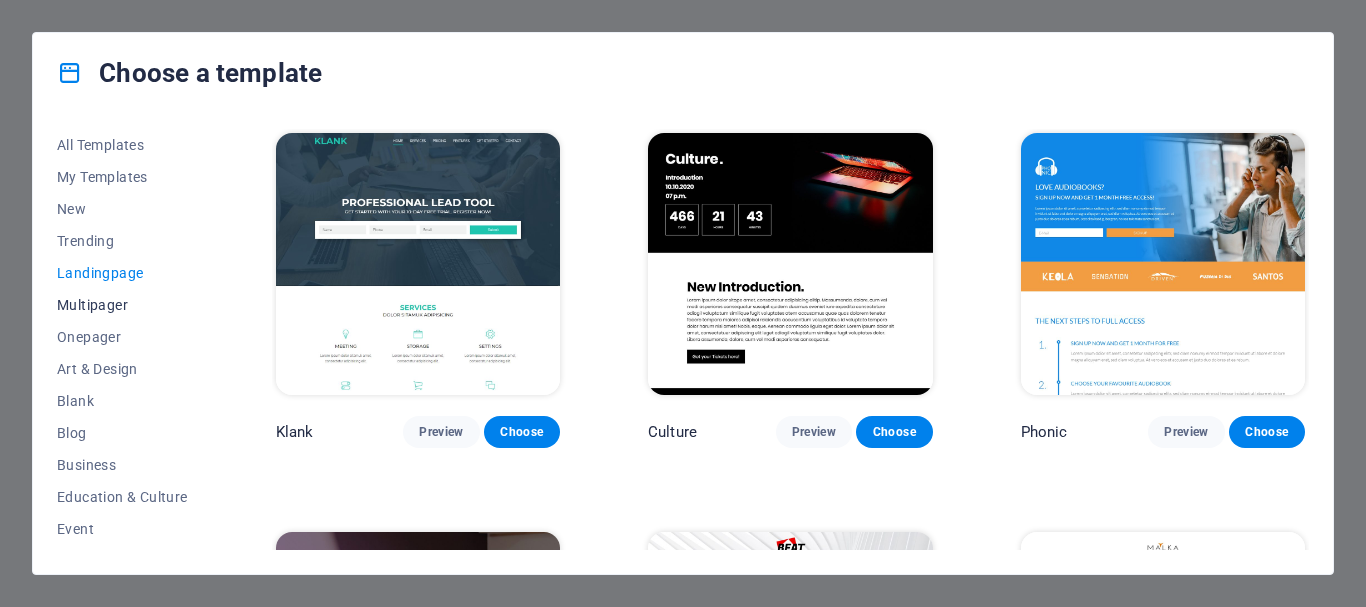 click on "Multipager" at bounding box center (122, 305) 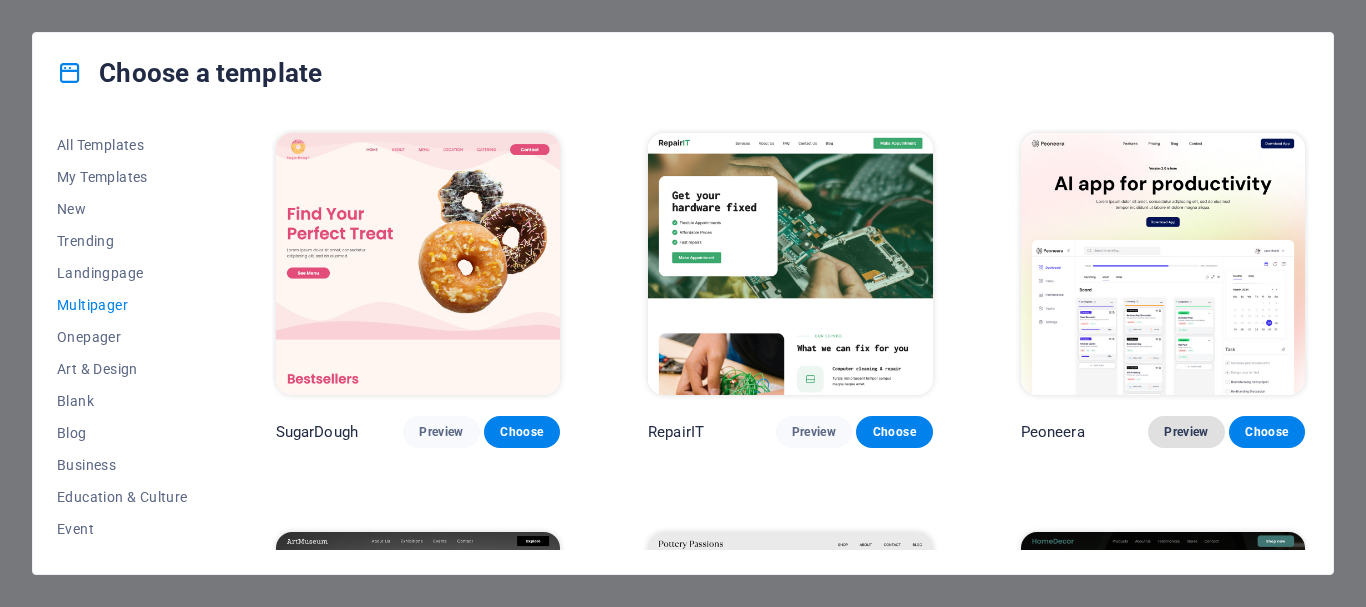 click on "Preview" at bounding box center (1186, 432) 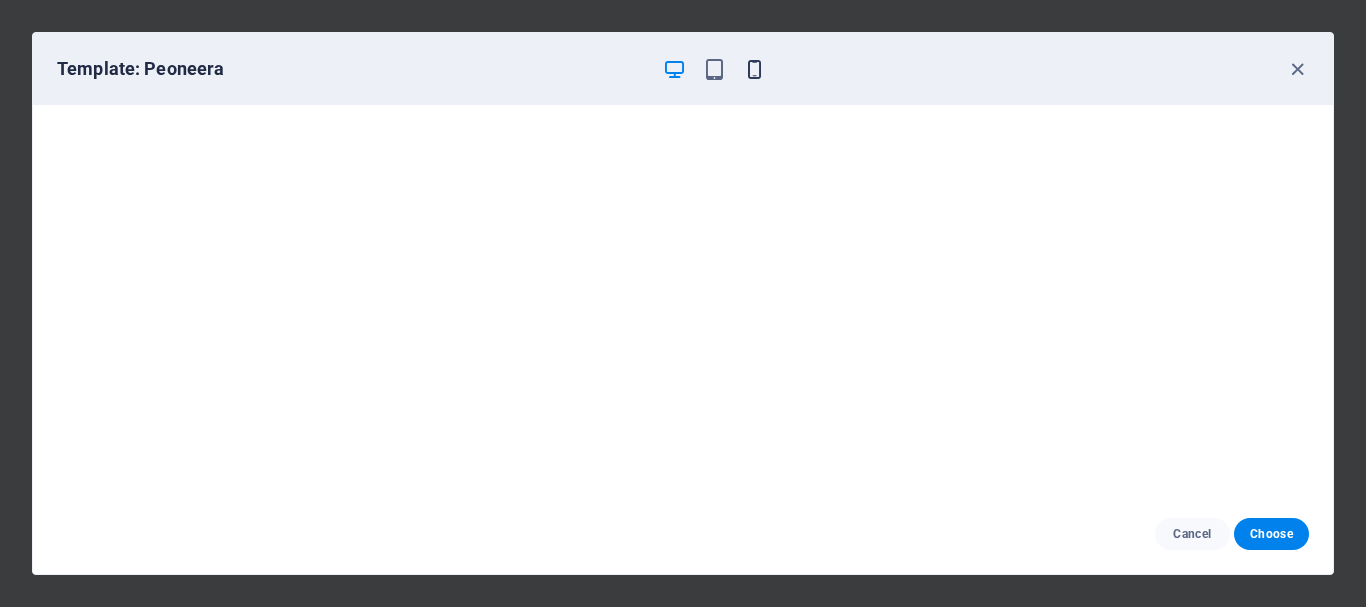 click at bounding box center (754, 69) 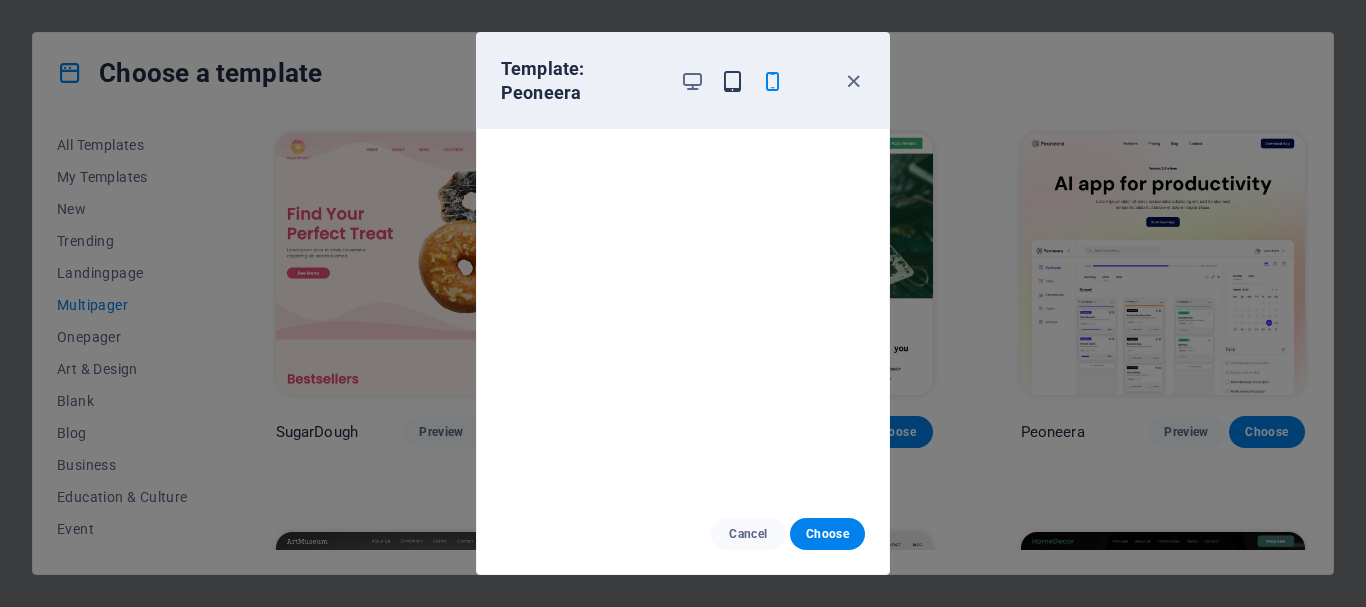 click at bounding box center (732, 81) 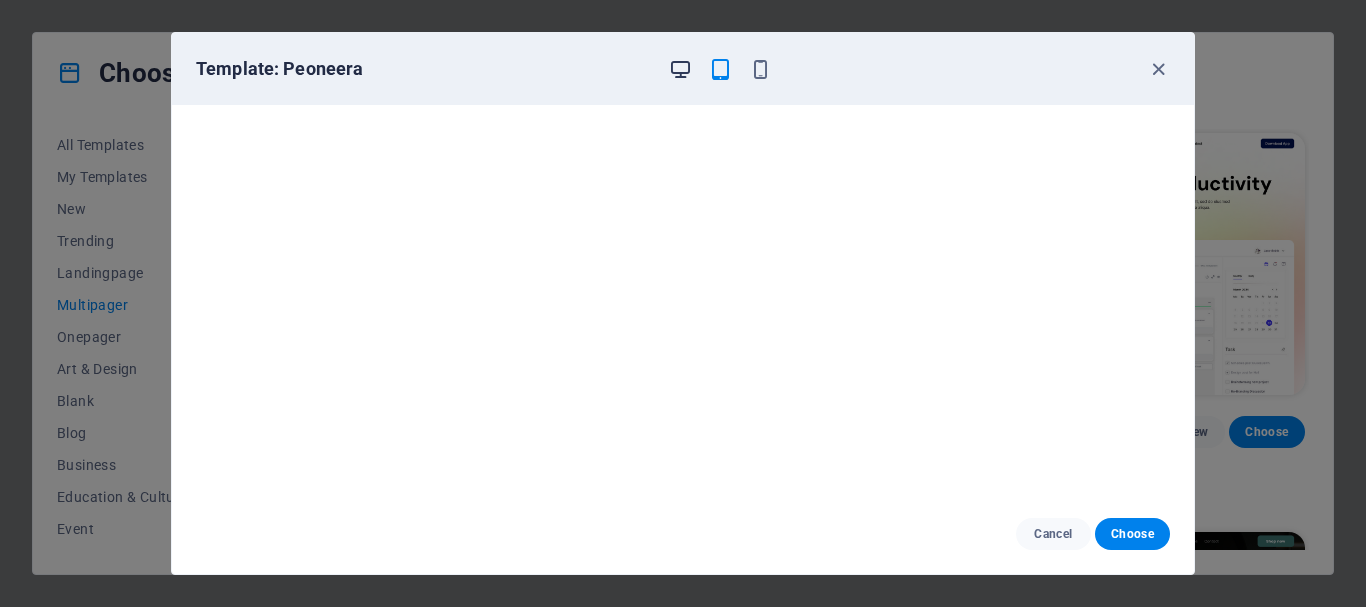 click at bounding box center (680, 69) 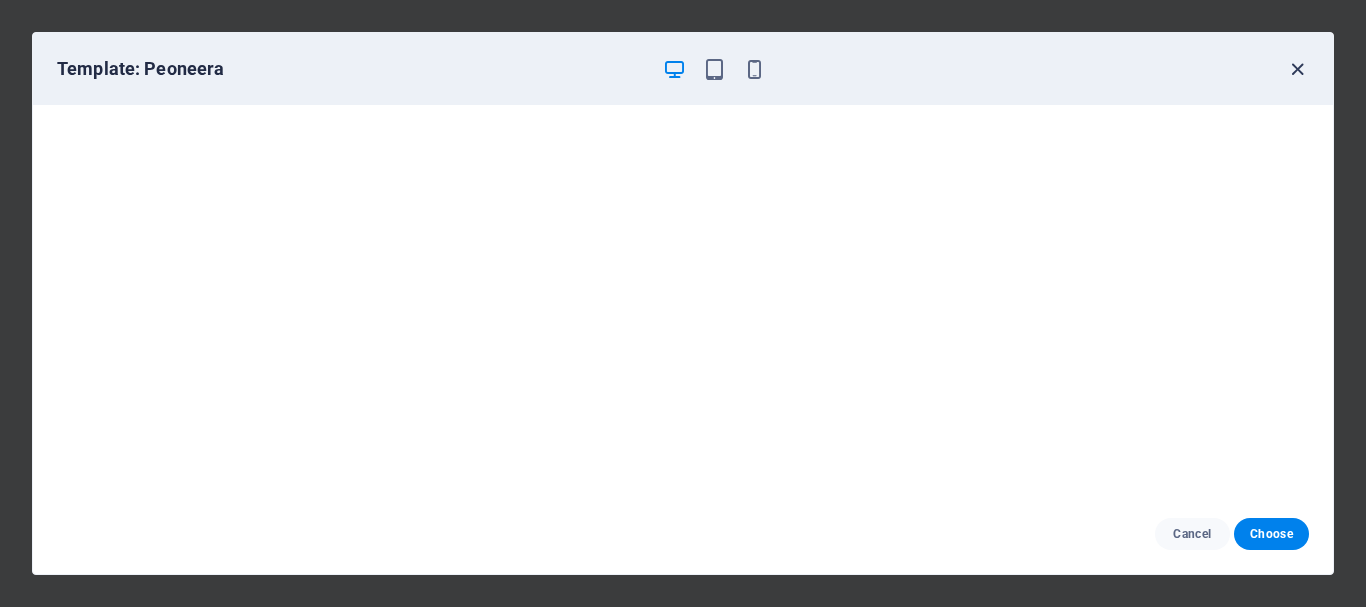 click at bounding box center [1297, 69] 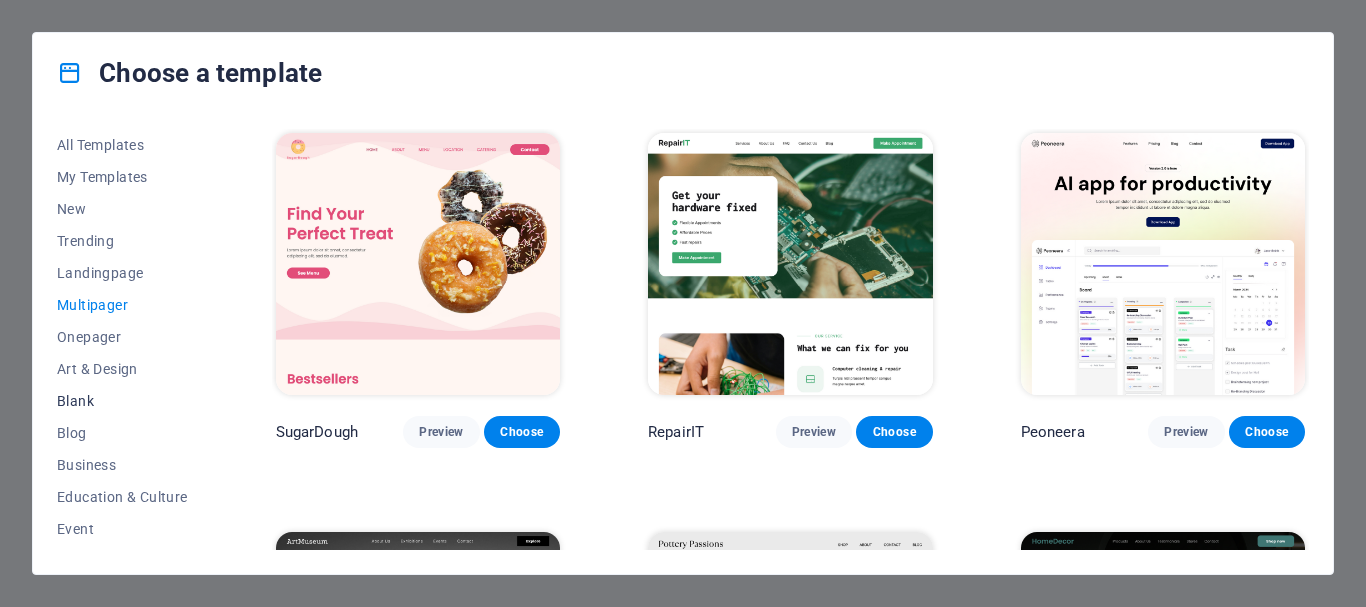 click on "Blank" at bounding box center [122, 401] 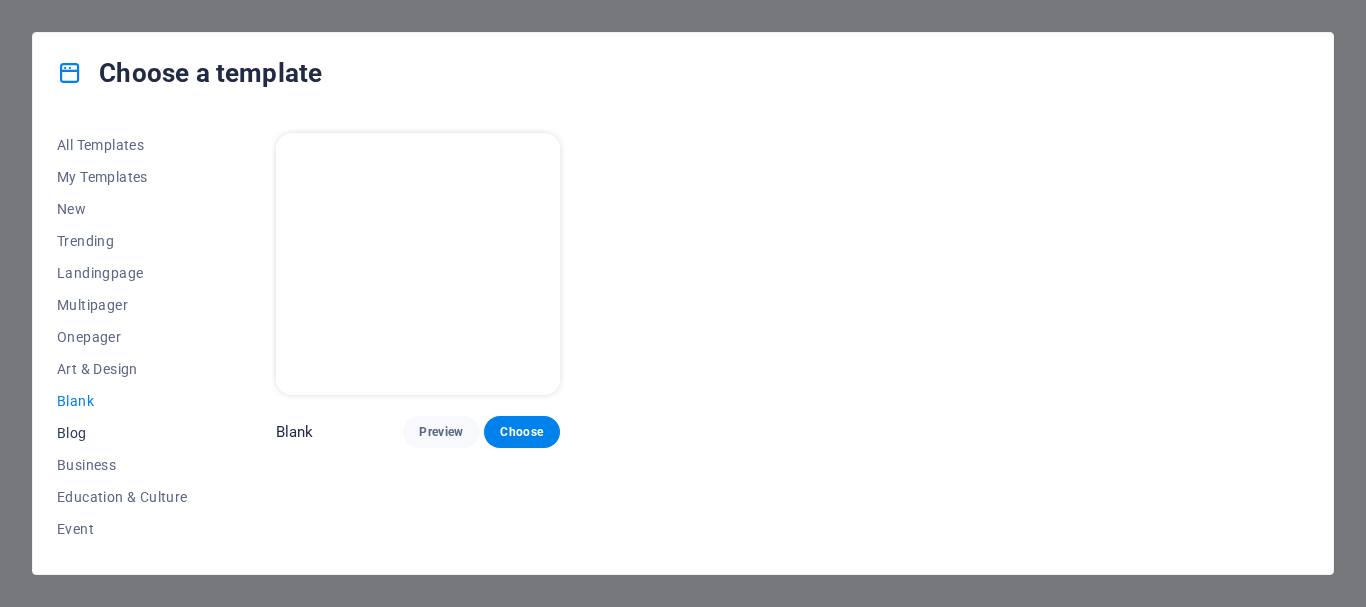 click on "Blog" at bounding box center [122, 433] 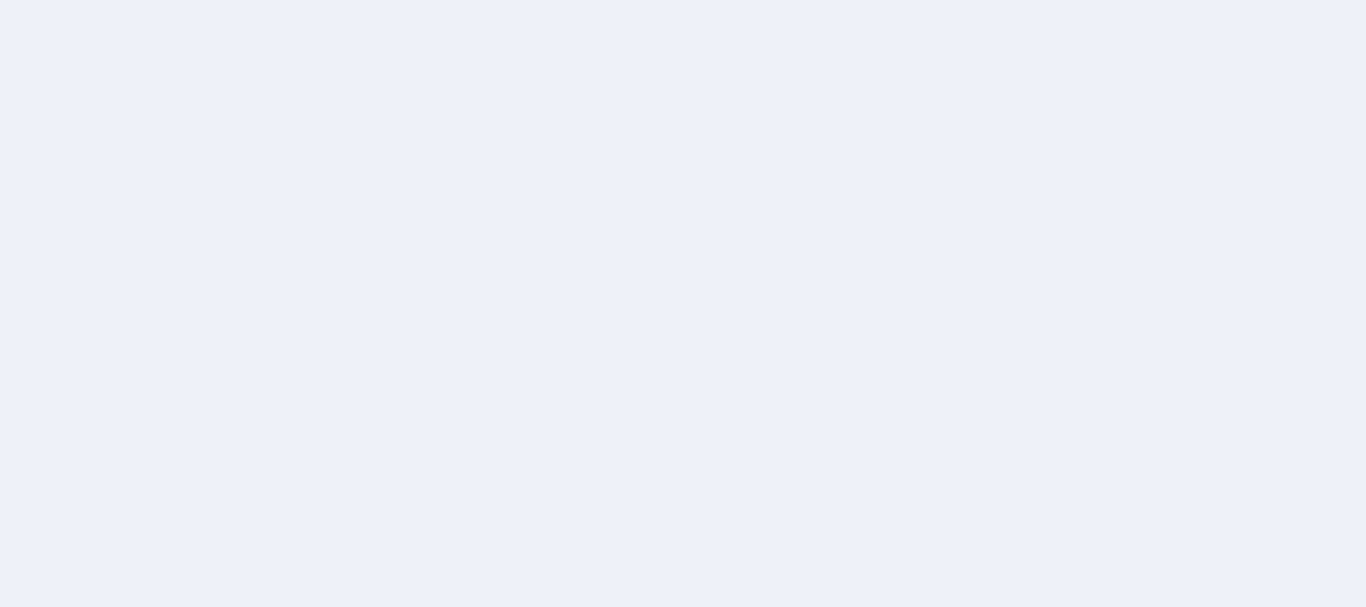 scroll, scrollTop: 0, scrollLeft: 0, axis: both 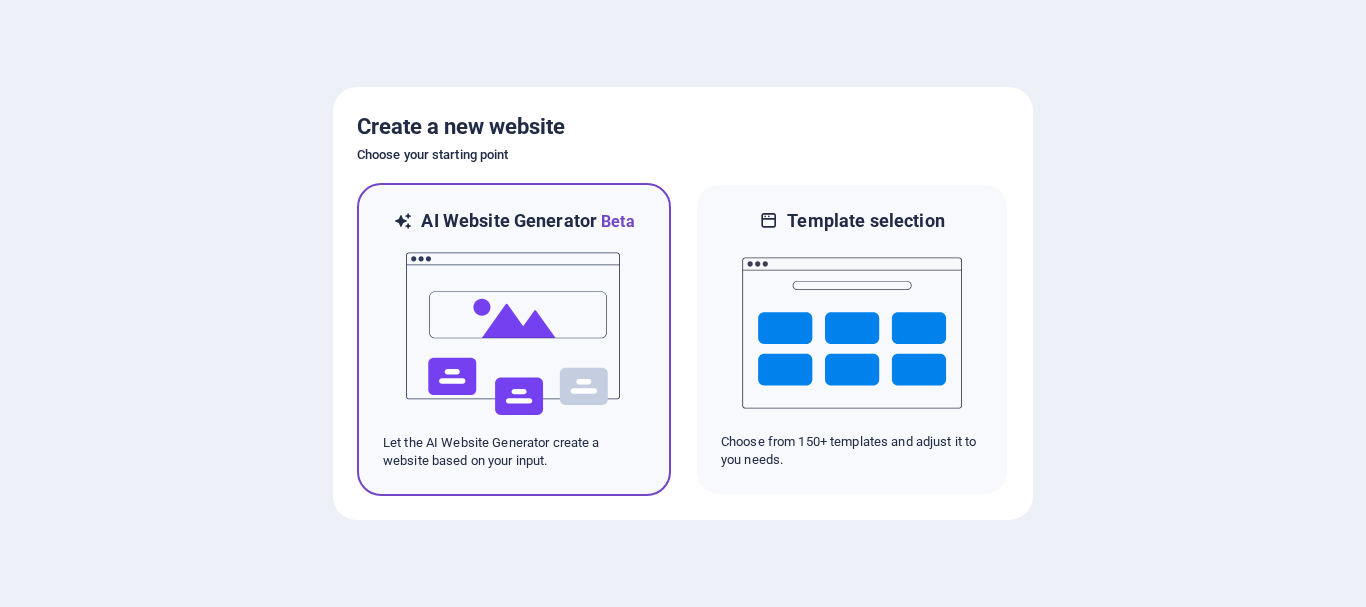 click at bounding box center (514, 334) 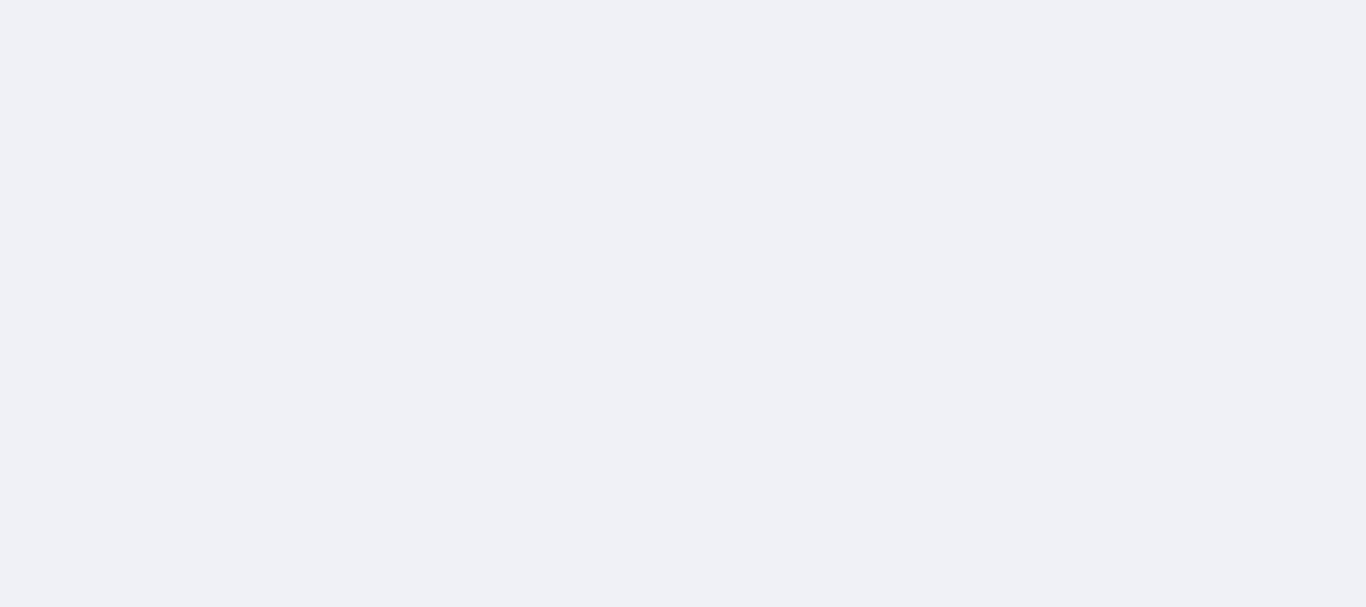 scroll, scrollTop: 0, scrollLeft: 0, axis: both 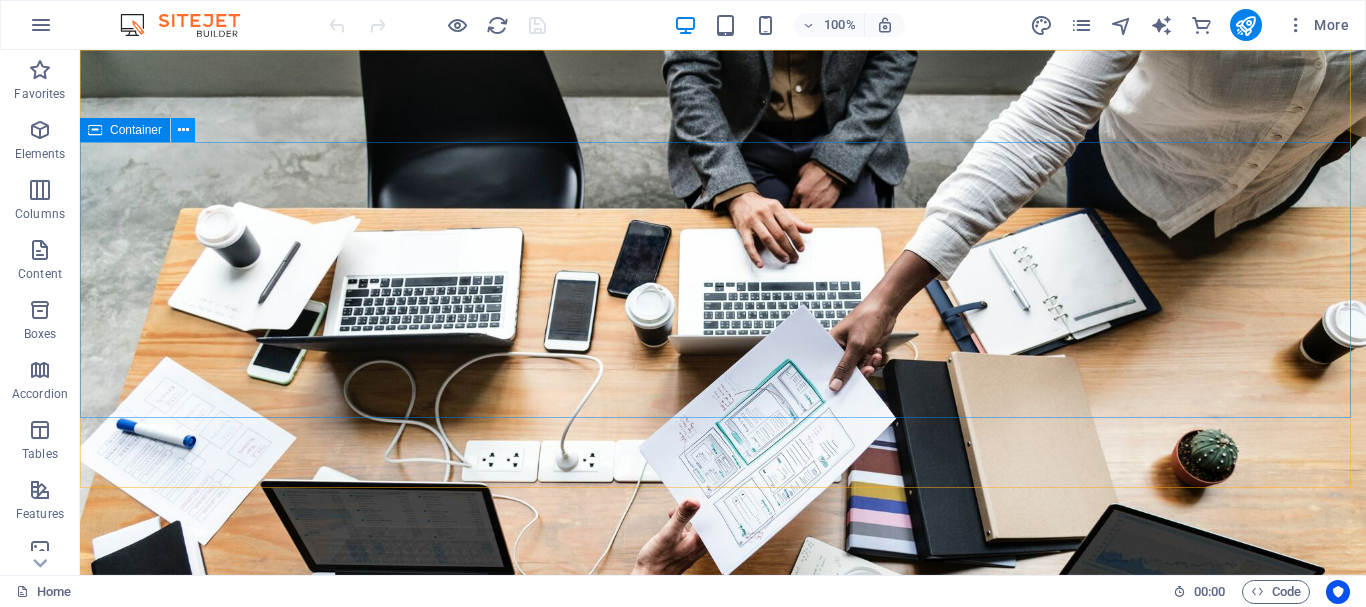 click at bounding box center [183, 130] 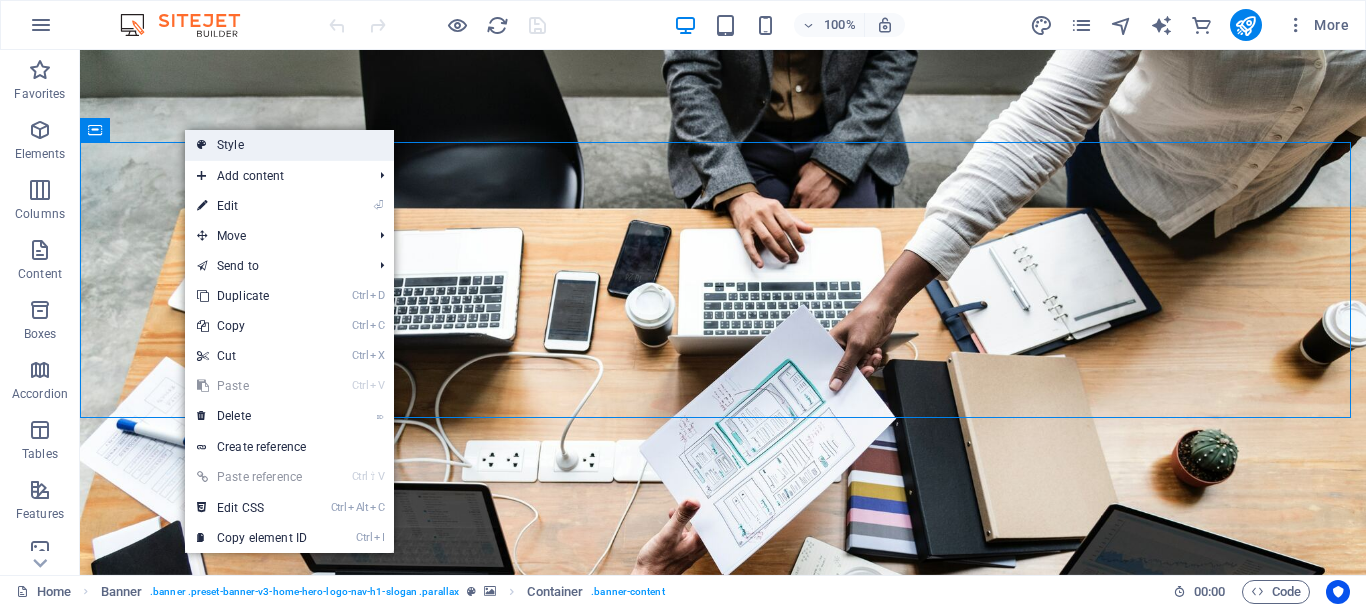 click on "Style" at bounding box center [289, 145] 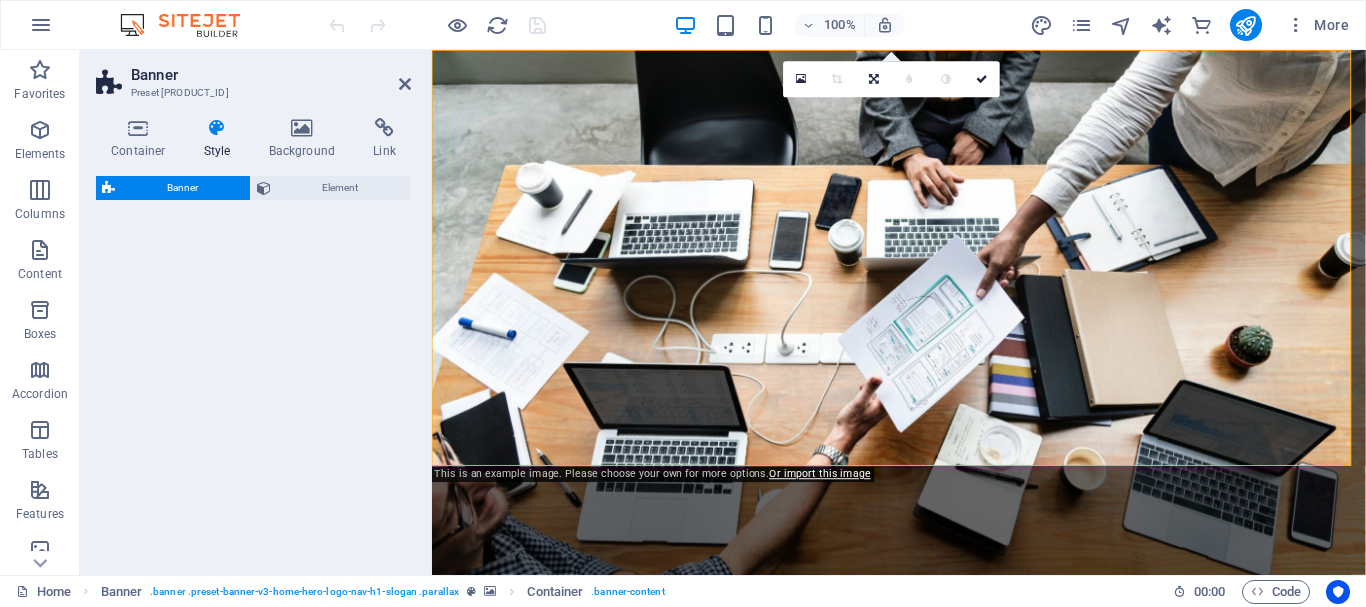 select on "preset-banner-v3-home-hero-logo-nav-h1-slogan" 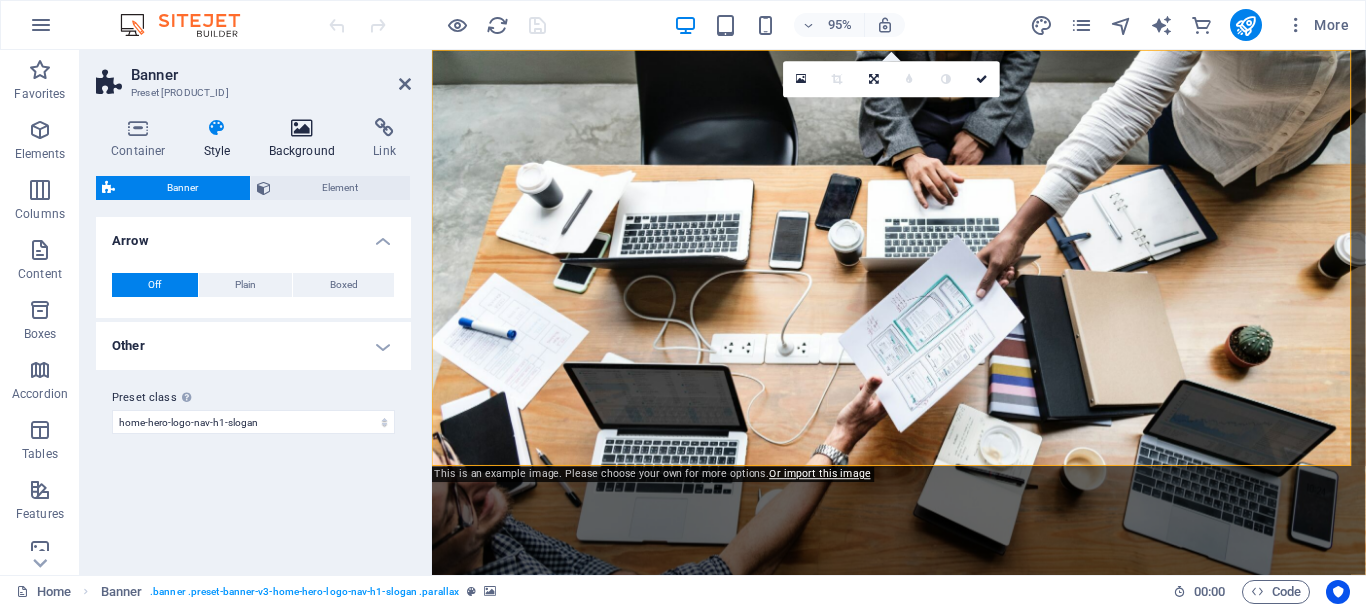 click at bounding box center (302, 128) 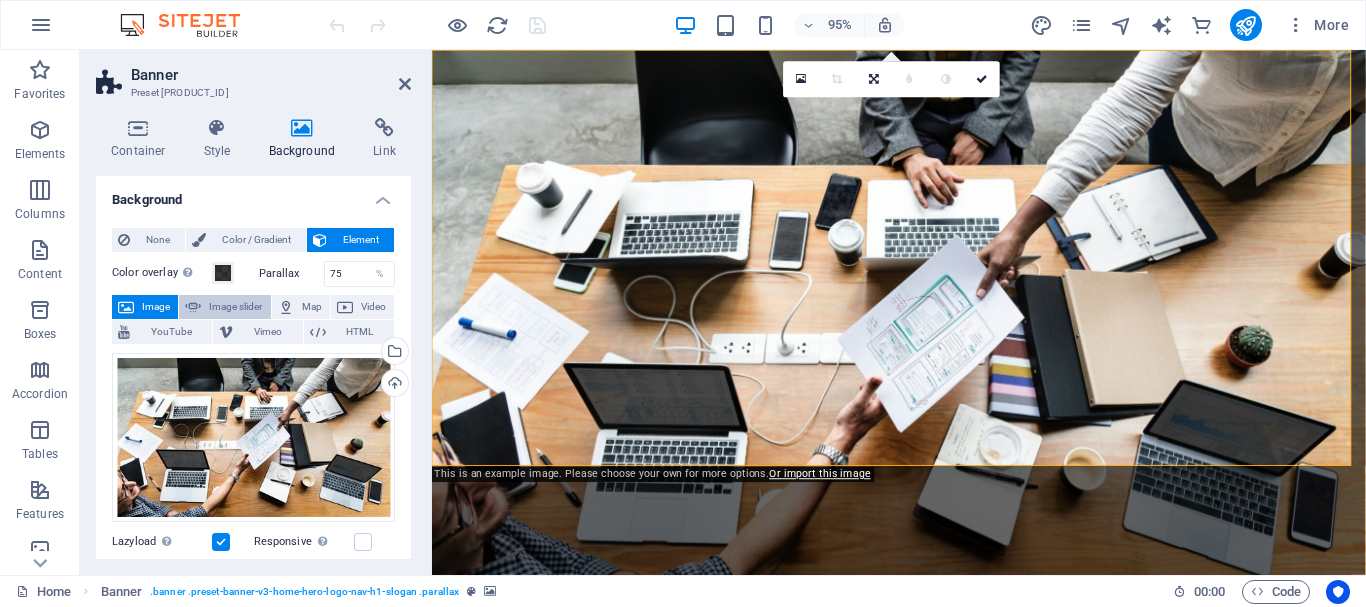 click on "Image slider" at bounding box center (235, 307) 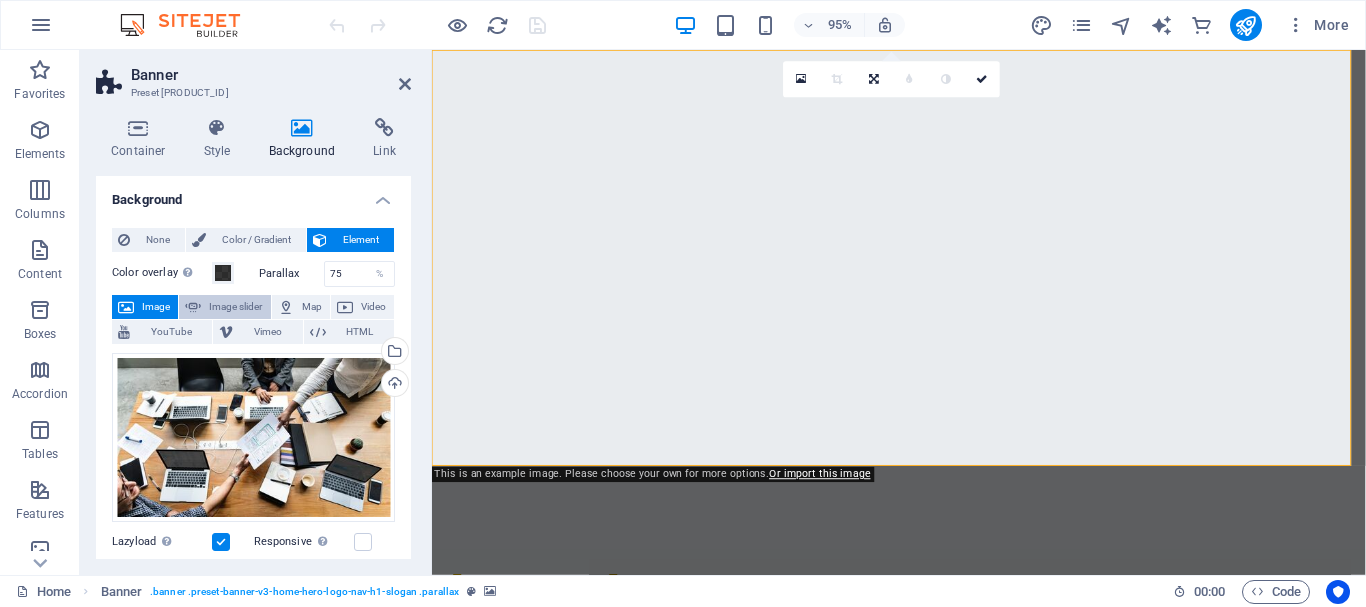 select on "ms" 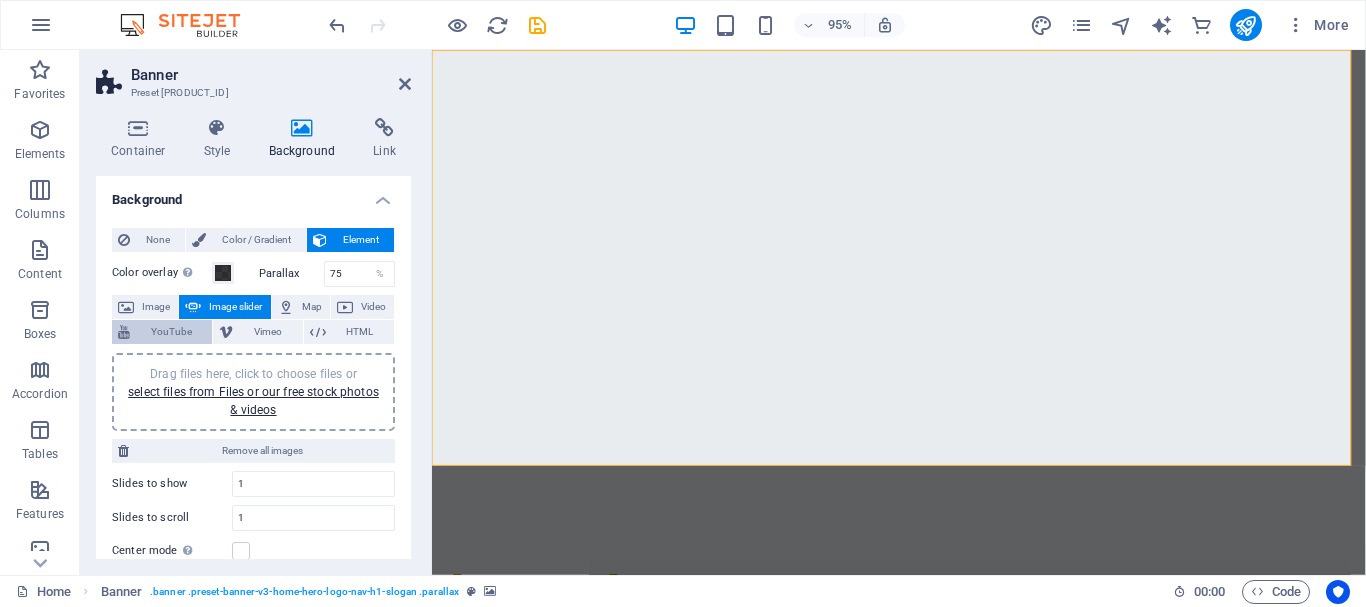 click on "YouTube" at bounding box center [171, 332] 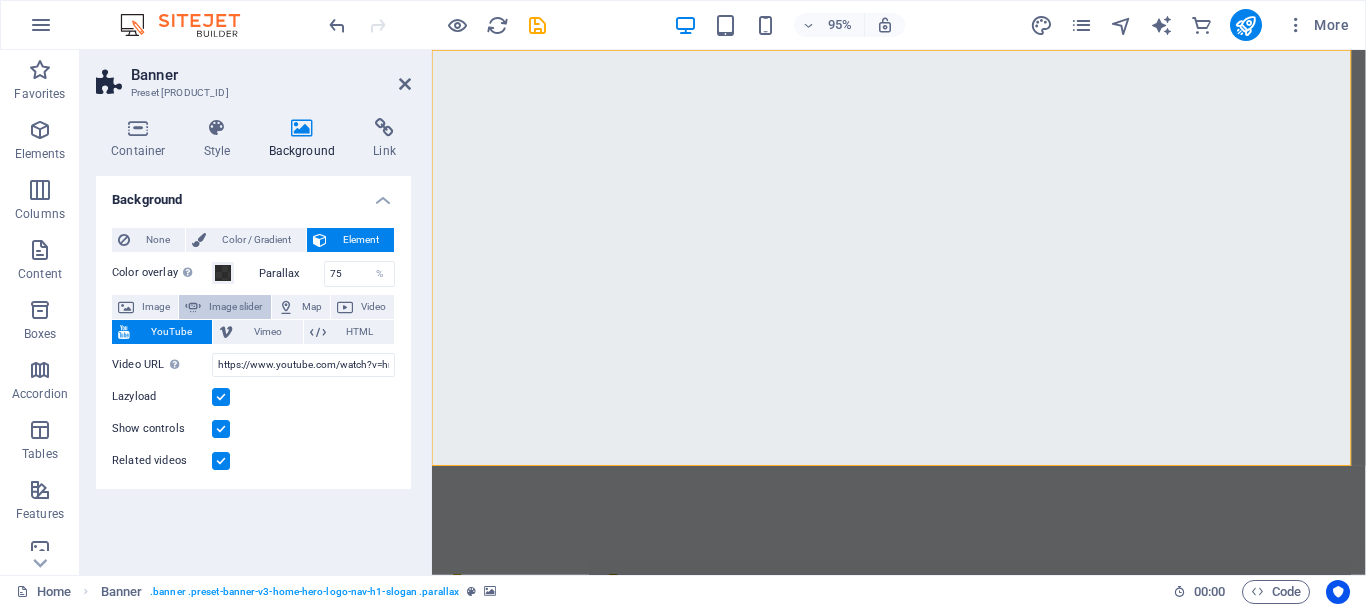 click on "Image slider" at bounding box center [235, 307] 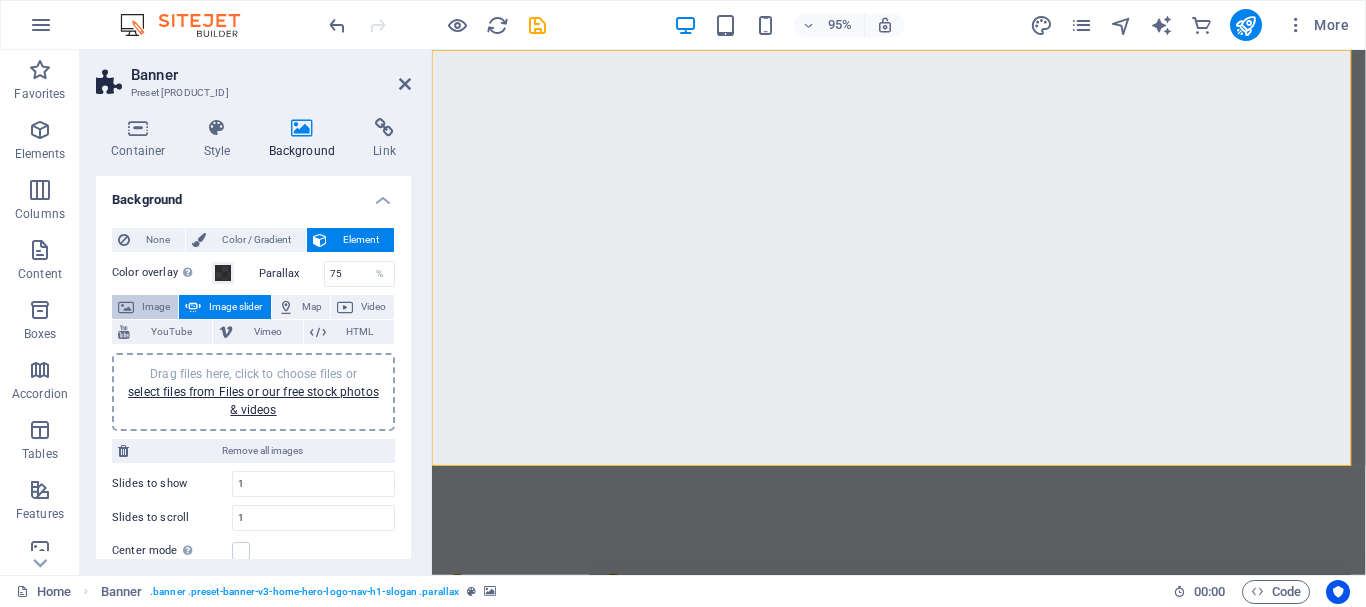 click on "Image" at bounding box center [156, 307] 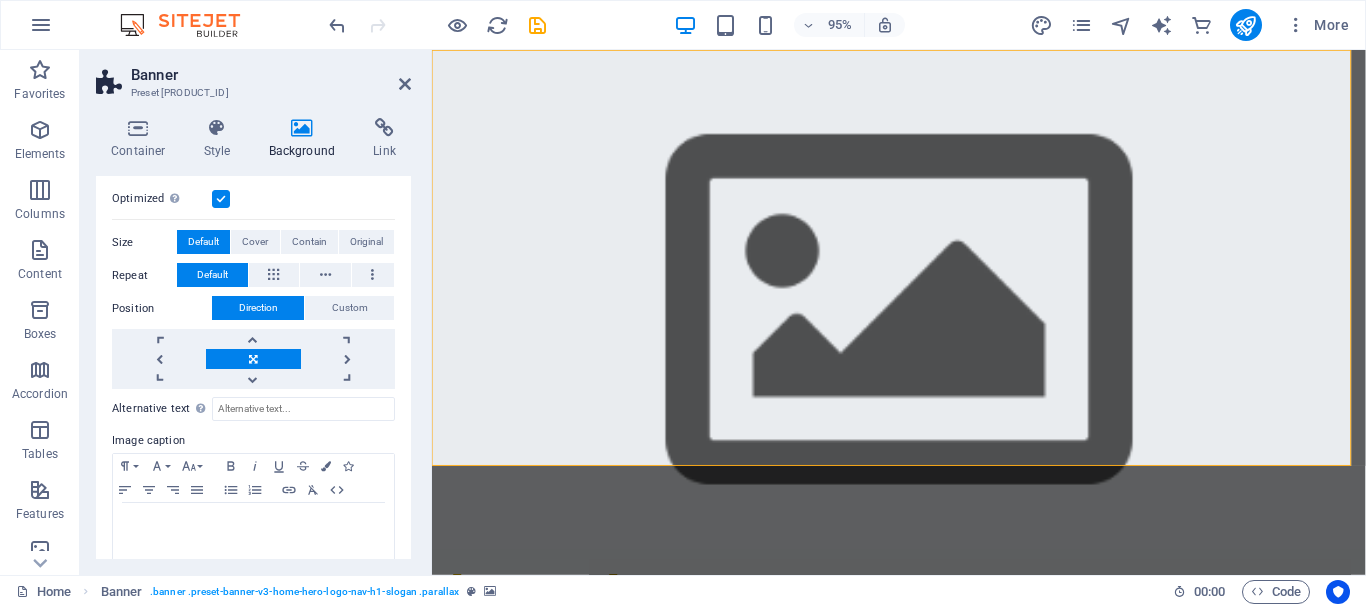 scroll, scrollTop: 0, scrollLeft: 0, axis: both 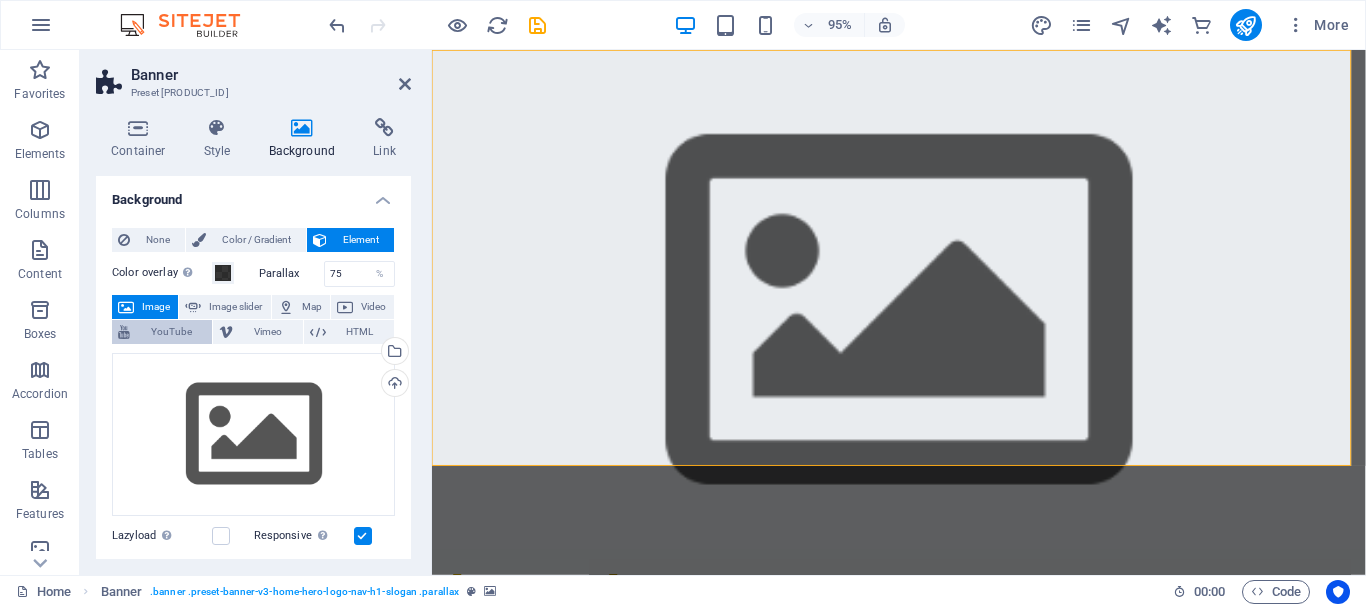 click on "YouTube" at bounding box center [171, 332] 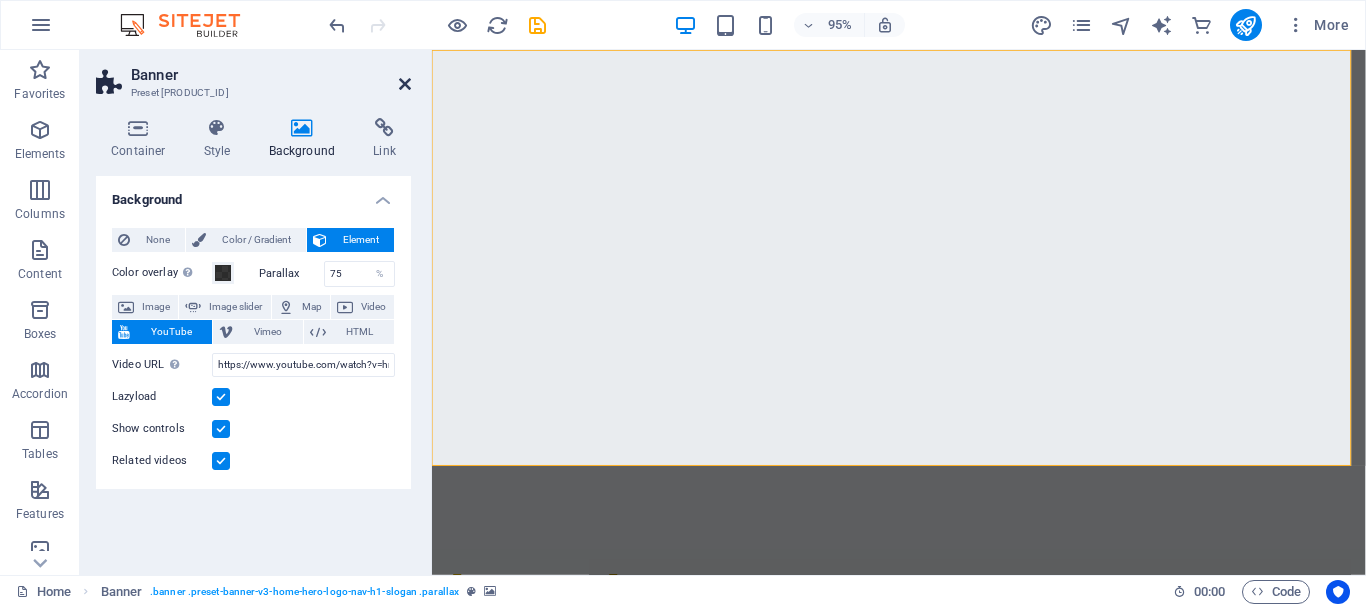 click at bounding box center [405, 84] 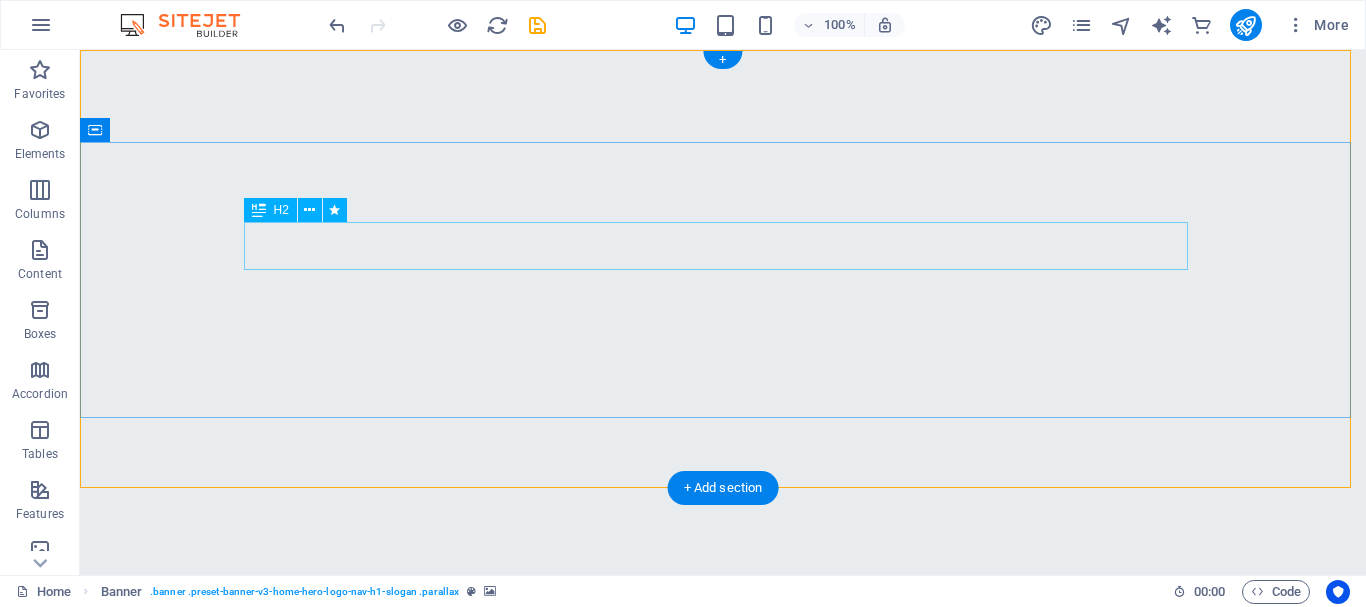 click on "Welcome to SKYTRONIX" at bounding box center [723, 821] 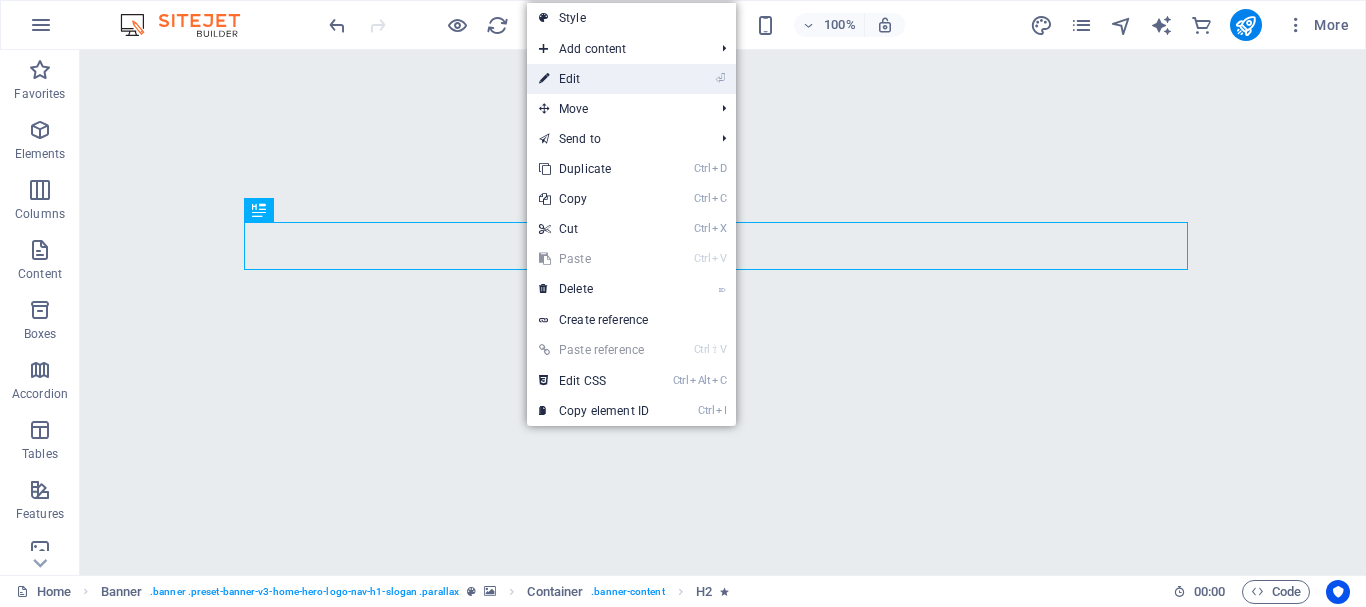 click on "⏎  Edit" at bounding box center [594, 79] 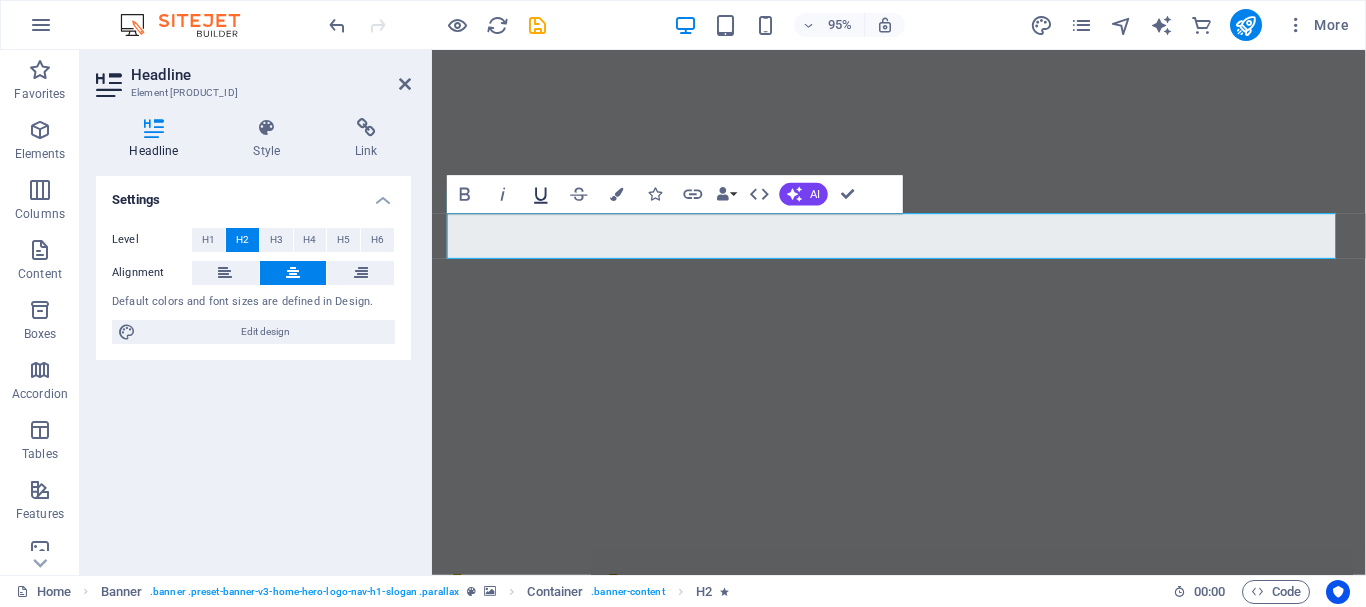 click 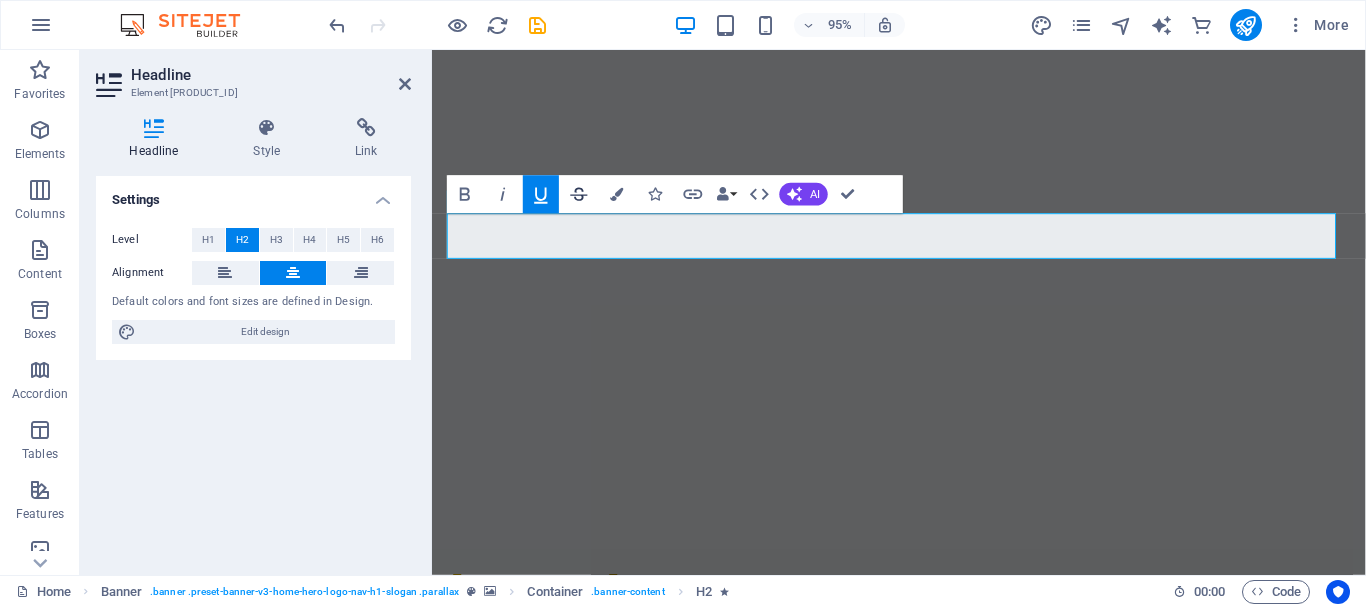 click 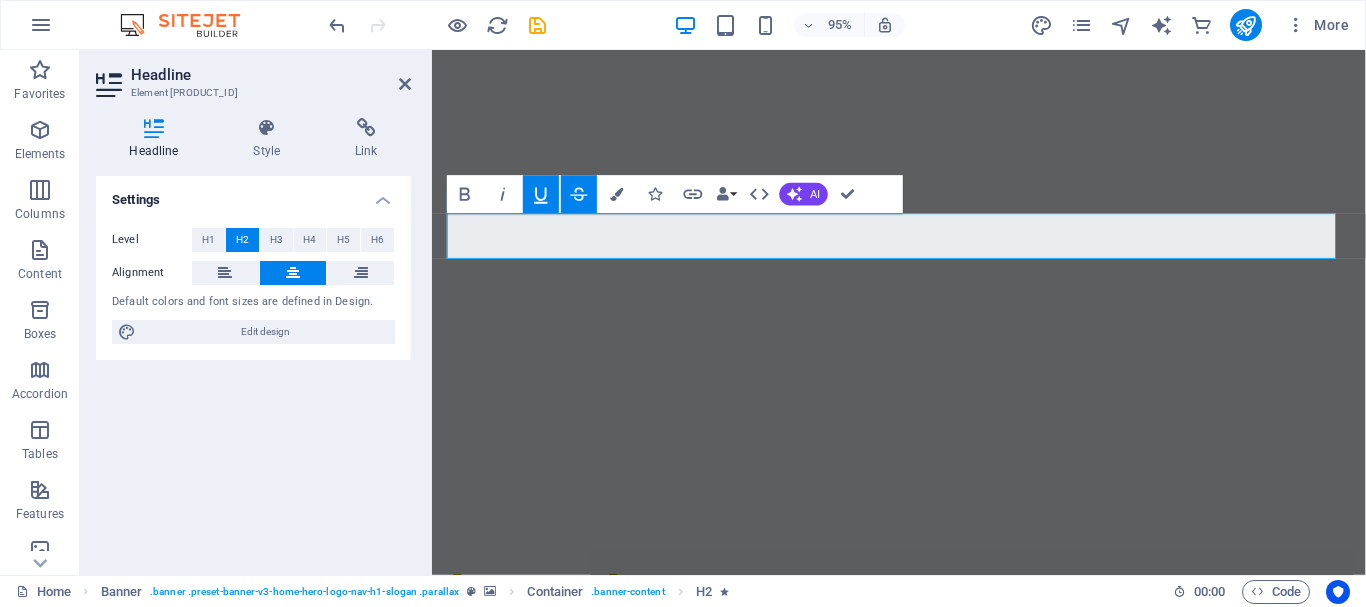 click 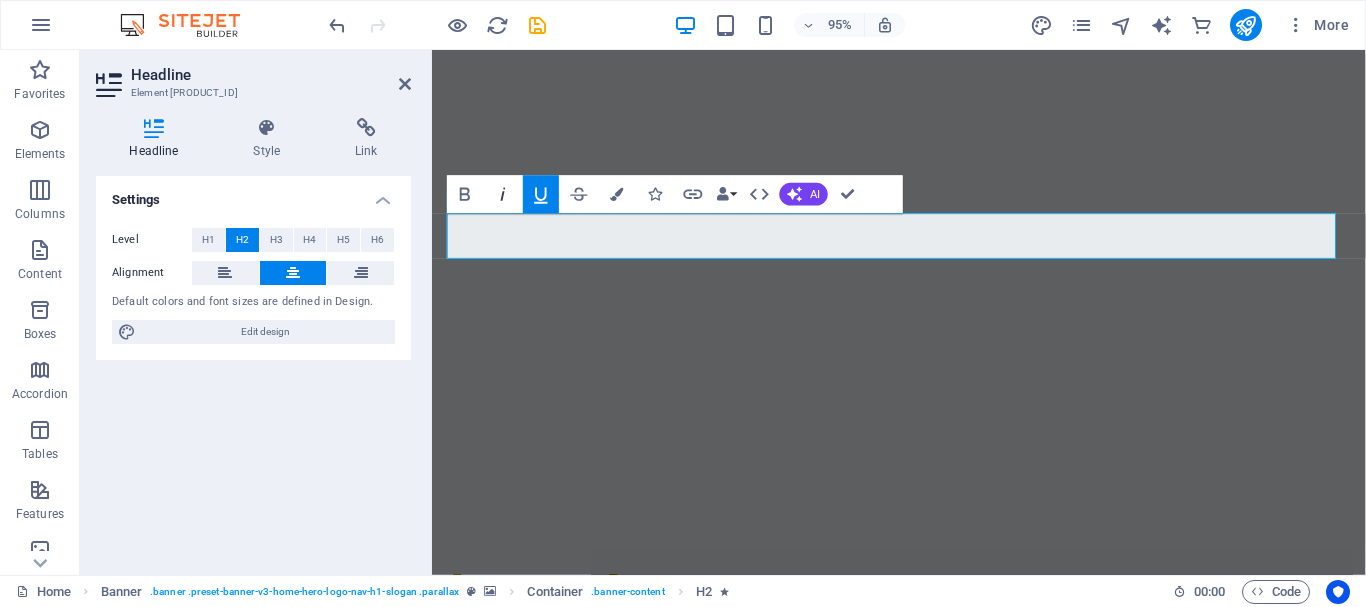 click 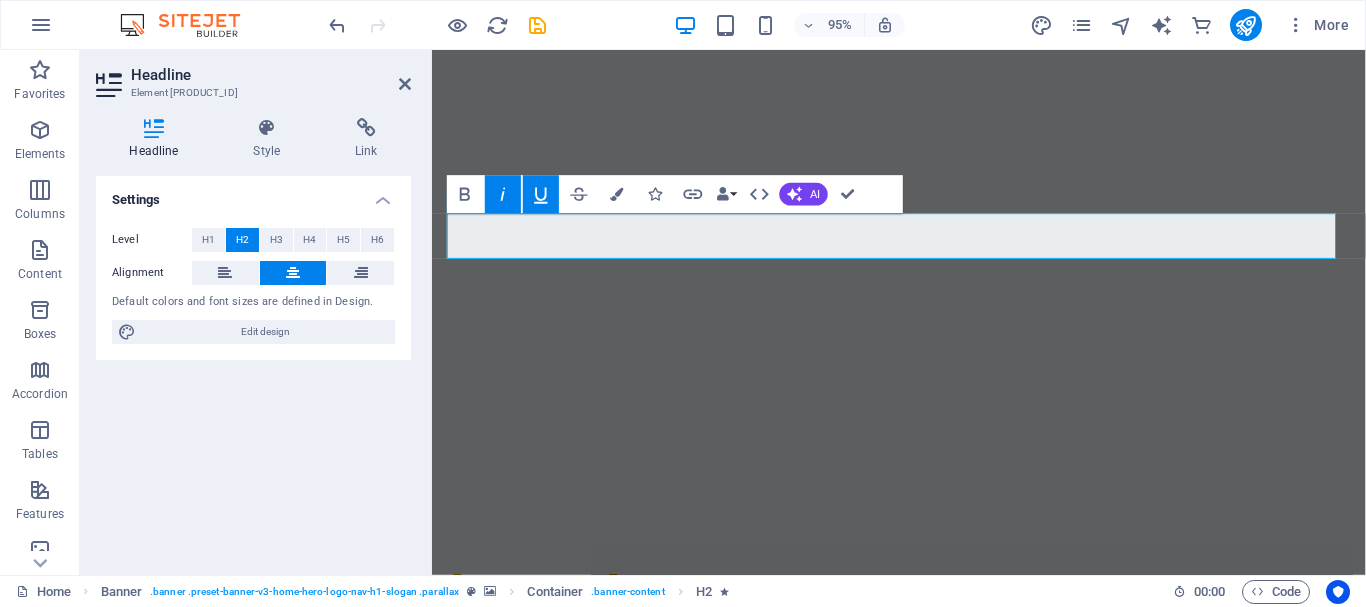 click 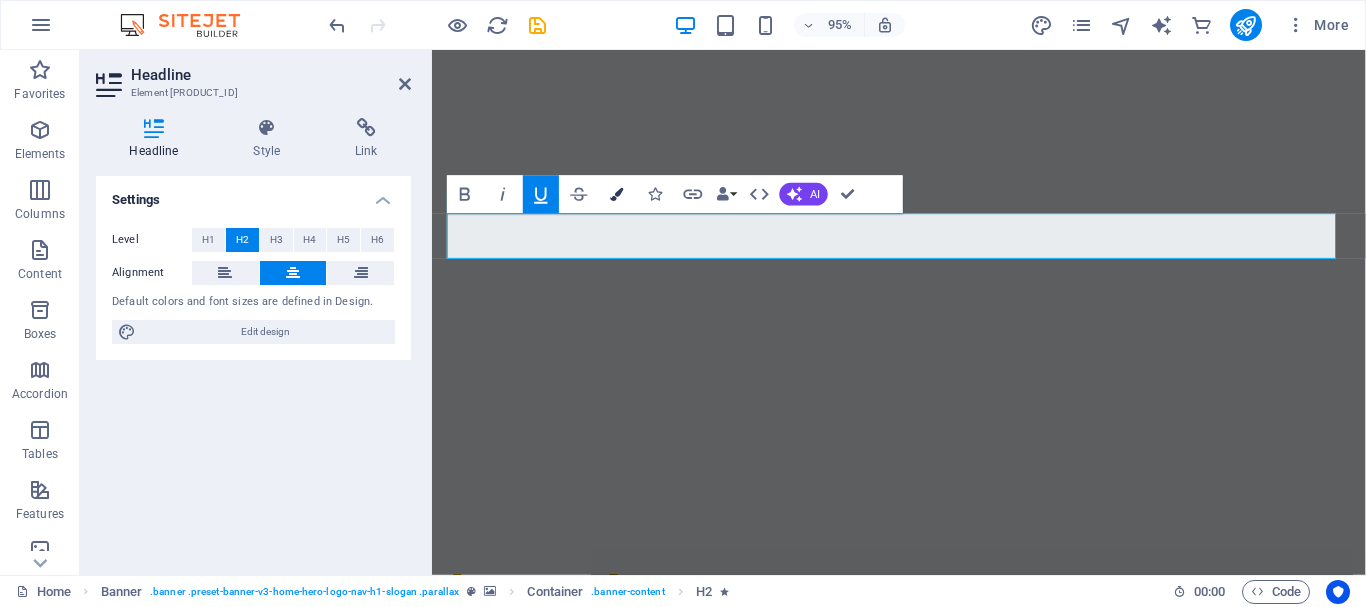 click at bounding box center [617, 194] 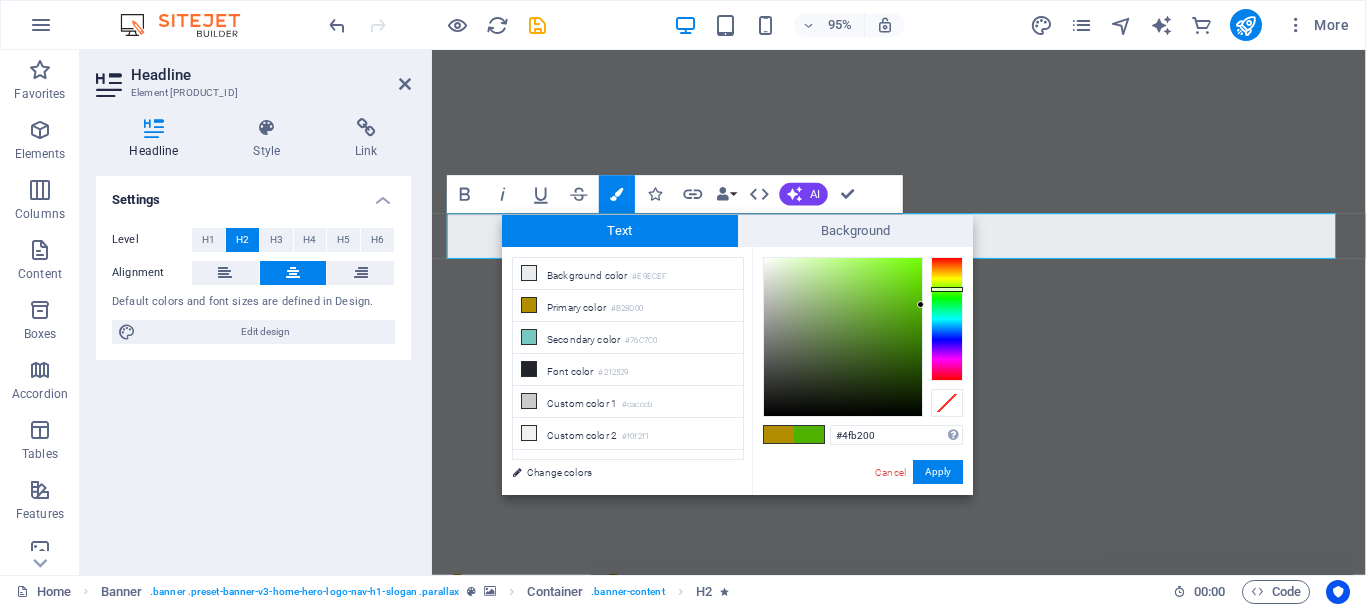 click at bounding box center (947, 319) 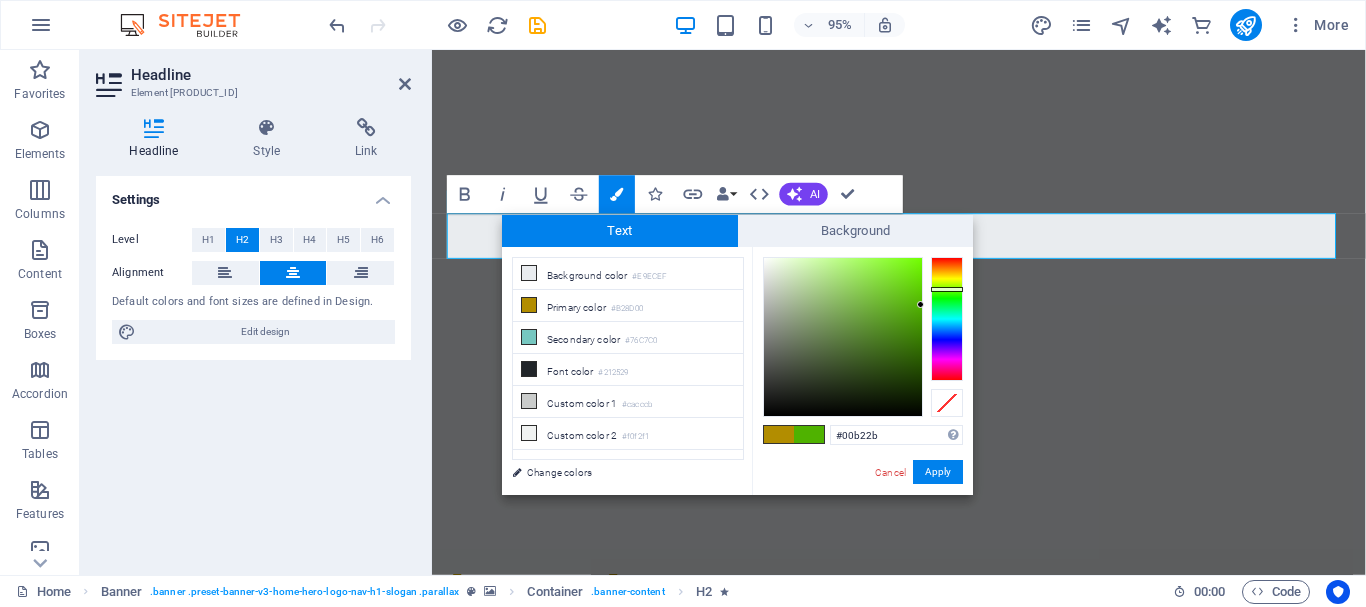 click at bounding box center (947, 319) 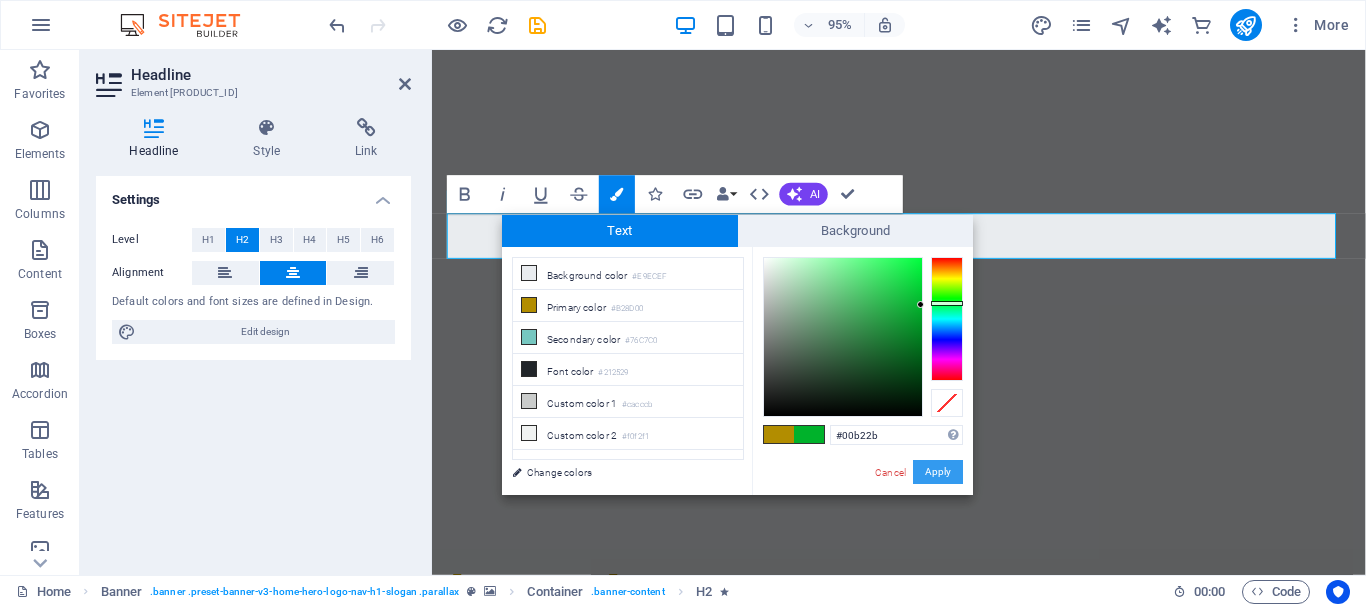 click on "Apply" at bounding box center (938, 472) 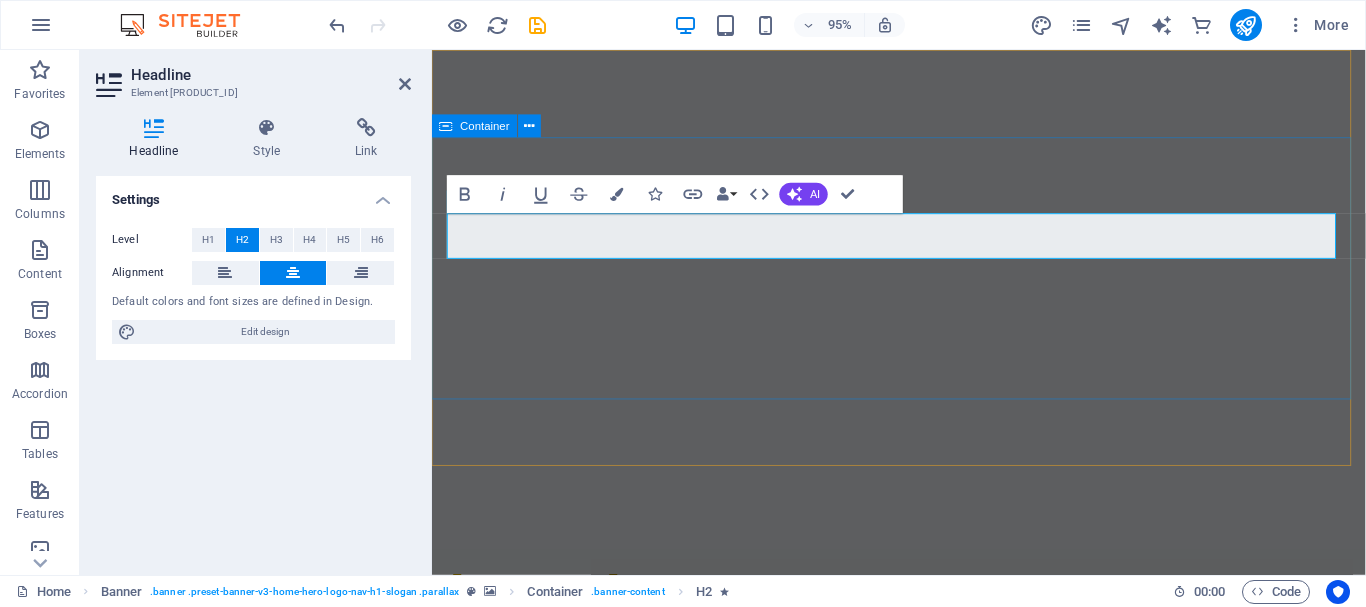 click on "Welcome to SKYTRONIX Innovative Inverters for Every Need" at bounding box center (923, 855) 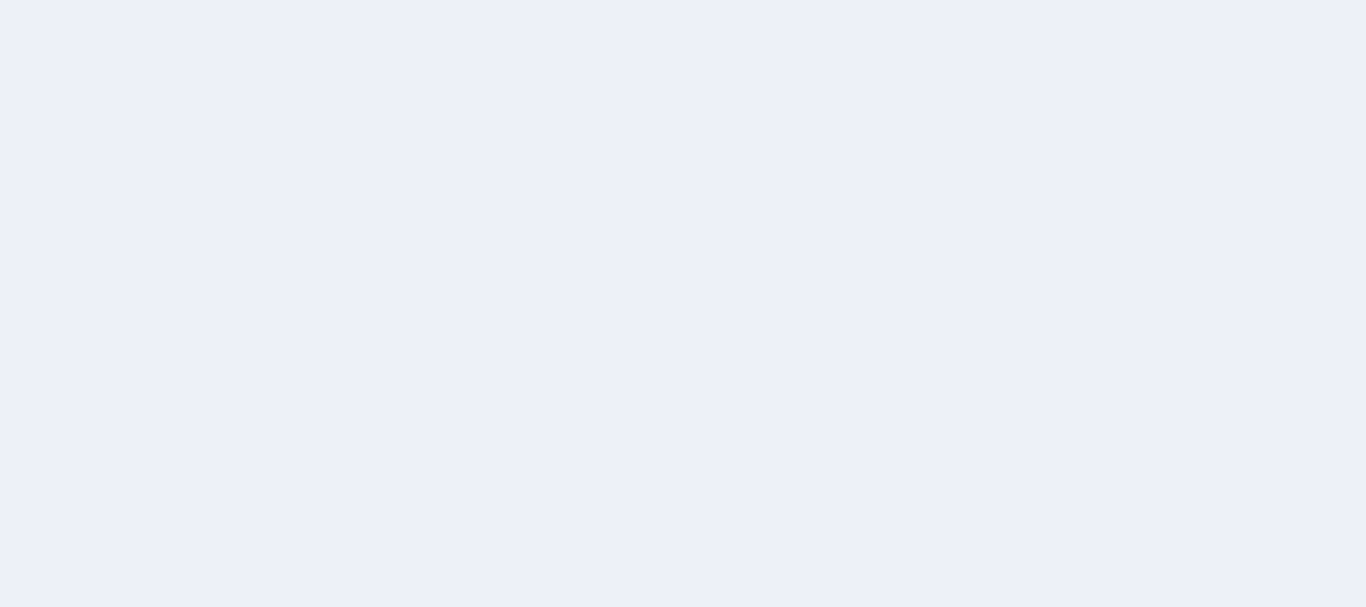 scroll, scrollTop: 0, scrollLeft: 0, axis: both 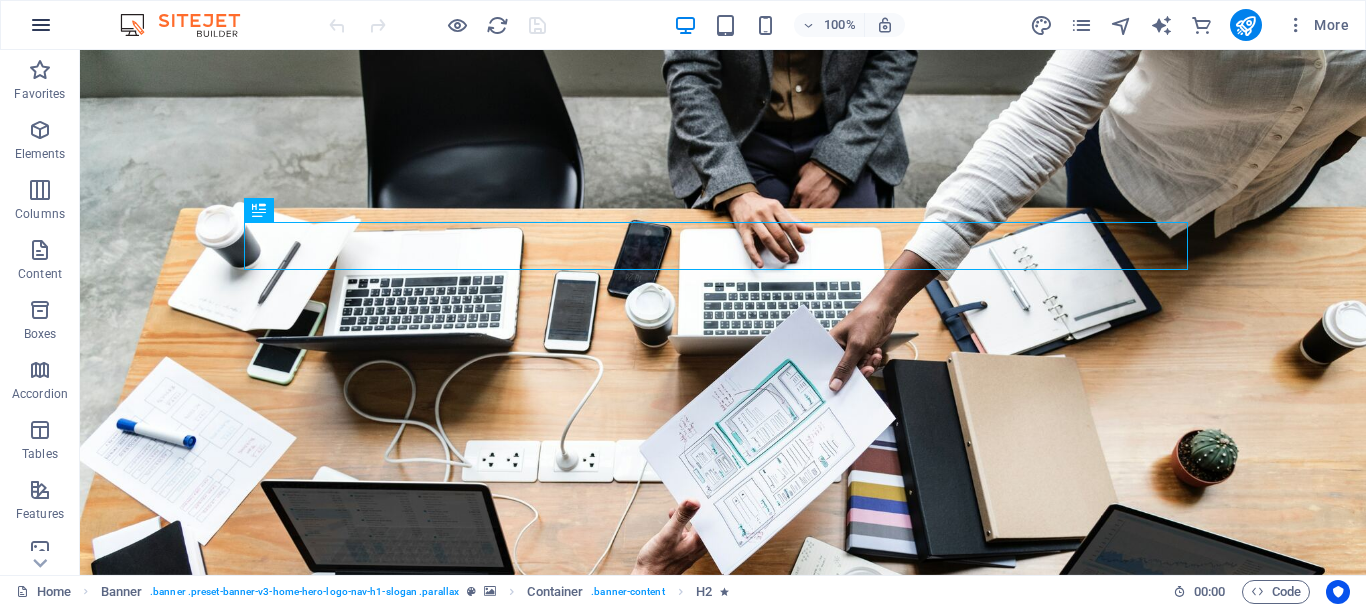 click at bounding box center (41, 25) 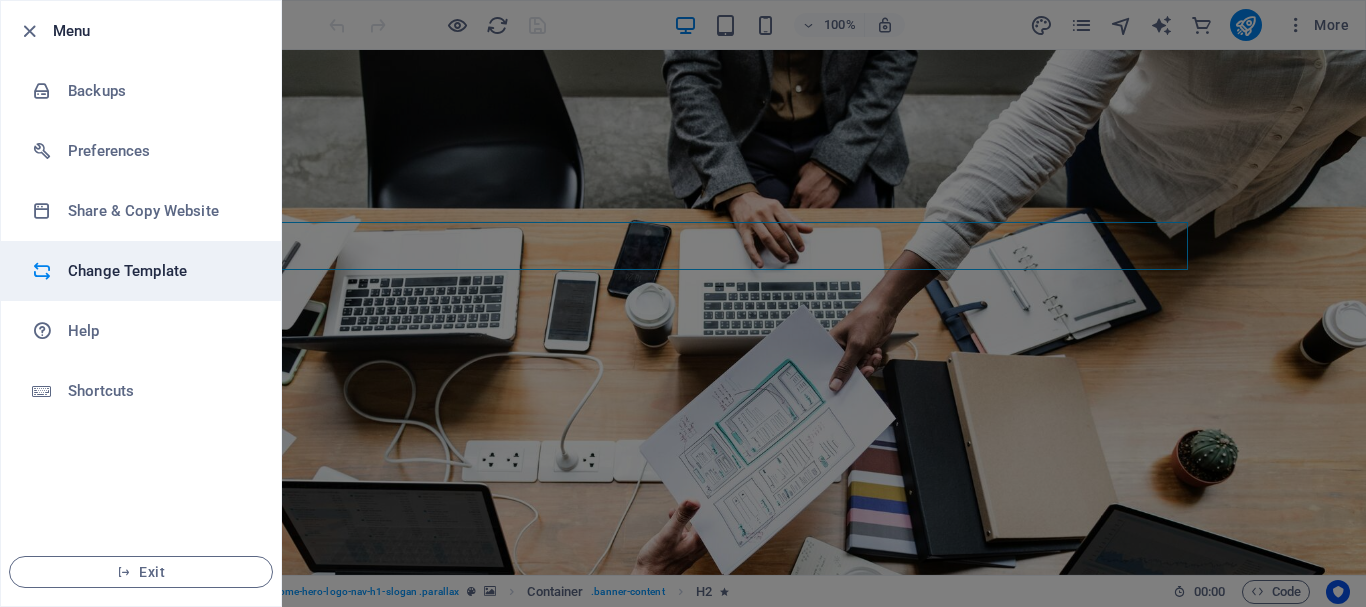 drag, startPoint x: 100, startPoint y: 268, endPoint x: 67, endPoint y: 268, distance: 33 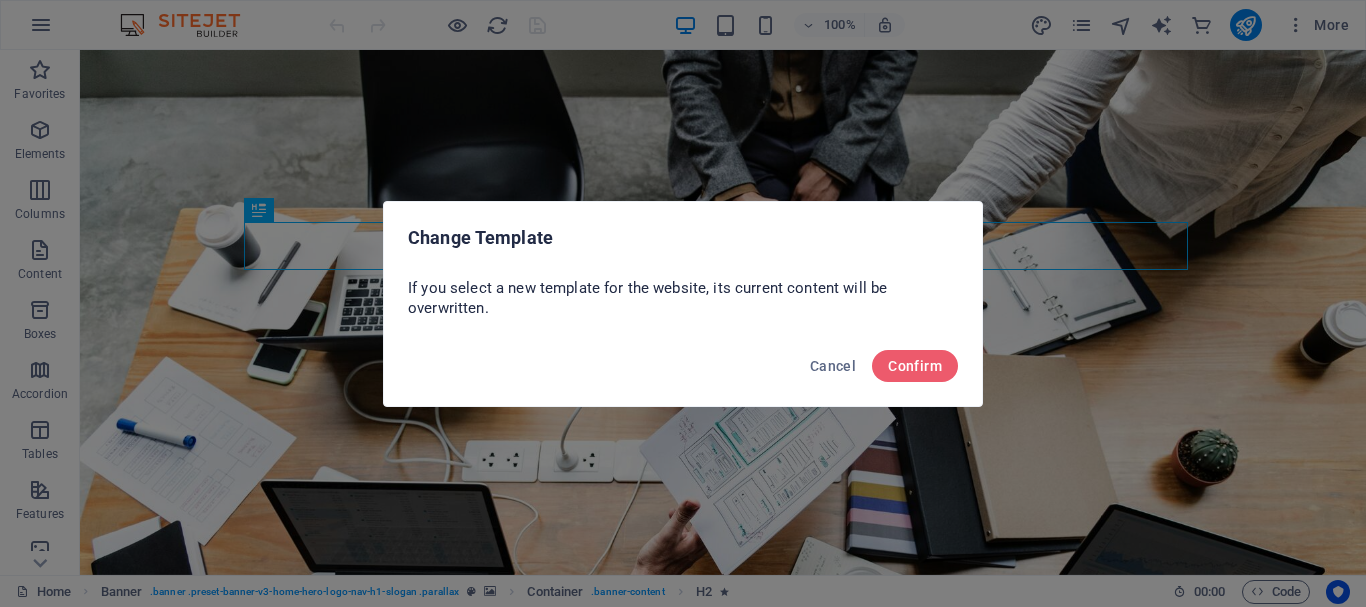 click on "Change Template If you select a new template for the website, its current content will be overwritten. Cancel Confirm" at bounding box center (683, 303) 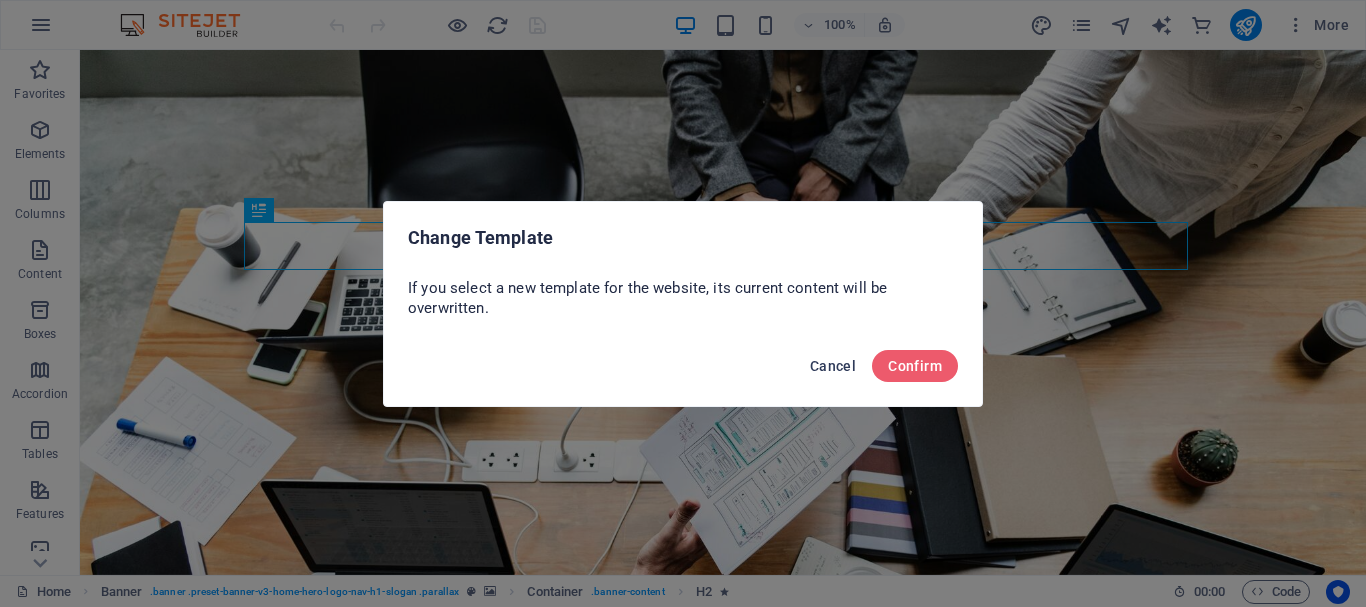 click on "Cancel" at bounding box center [833, 366] 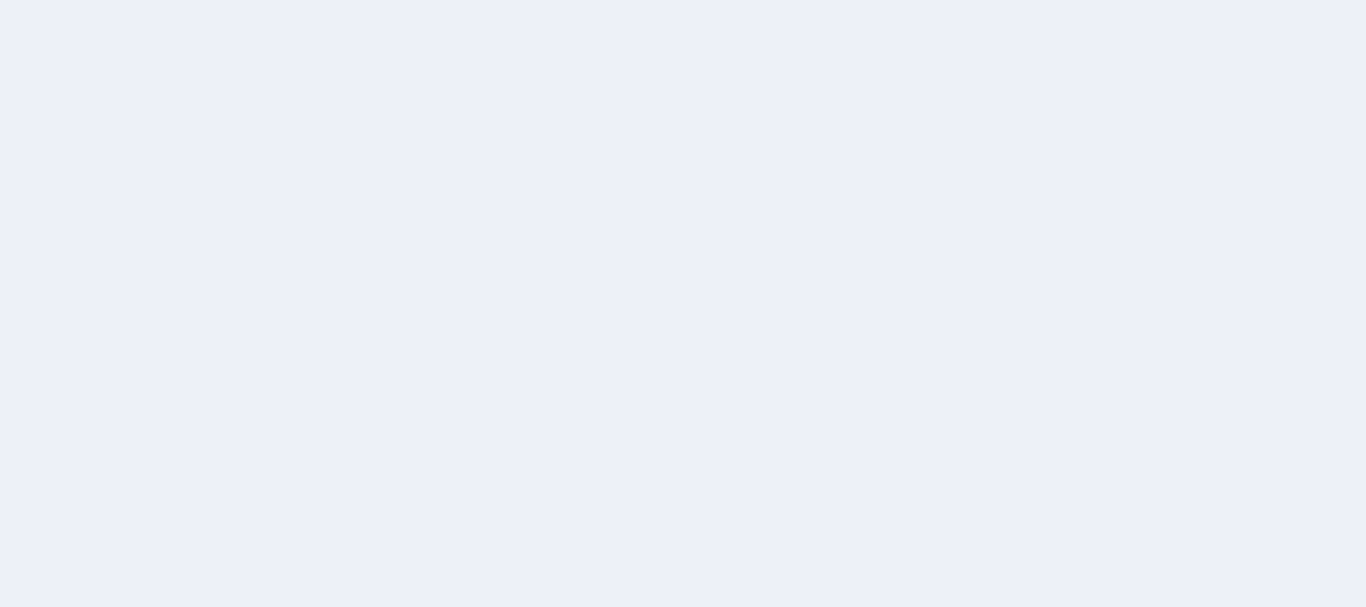 scroll, scrollTop: 0, scrollLeft: 0, axis: both 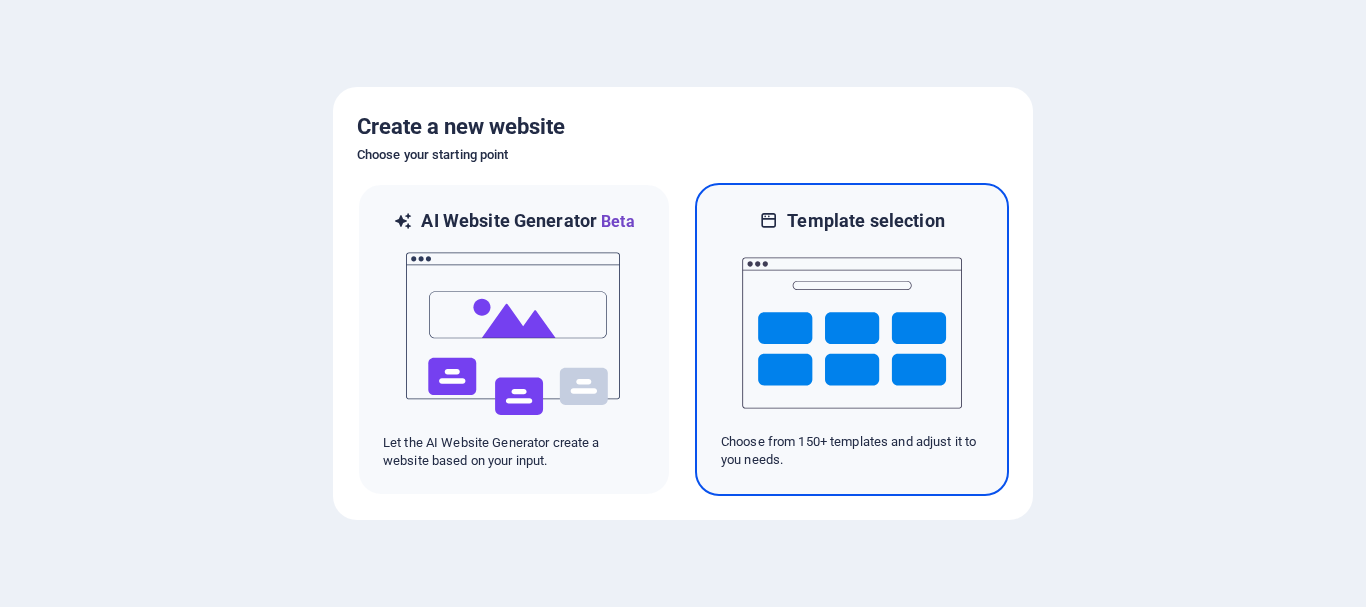 click at bounding box center [852, 333] 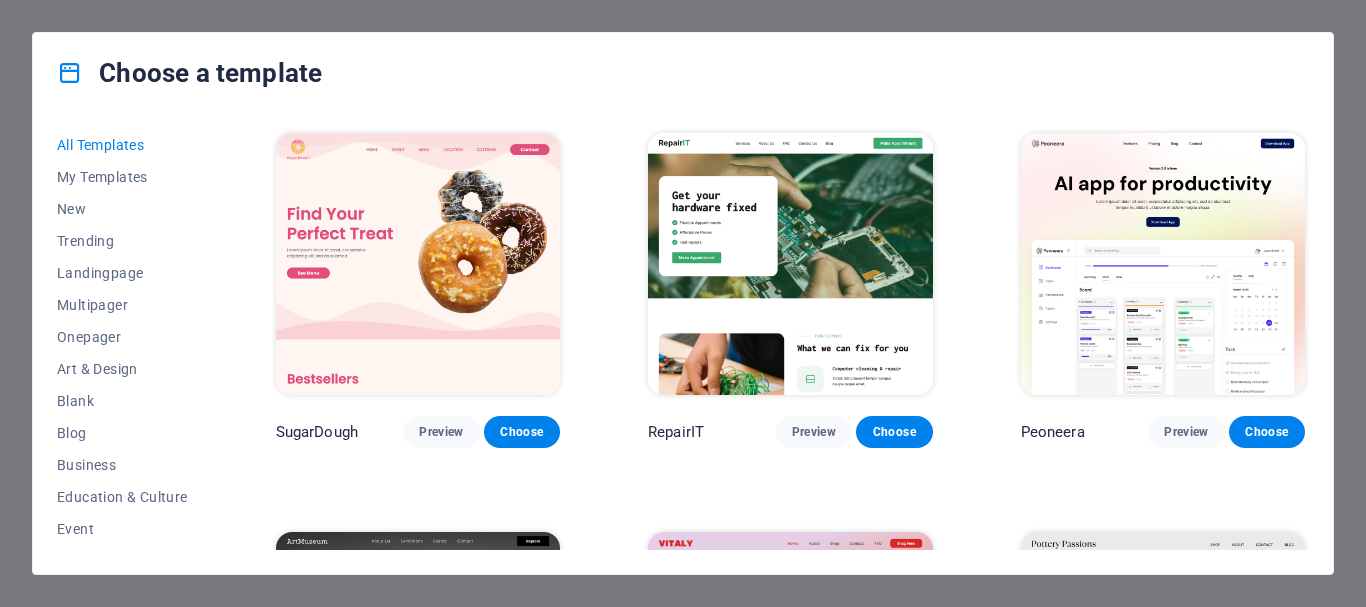 click at bounding box center (1163, 264) 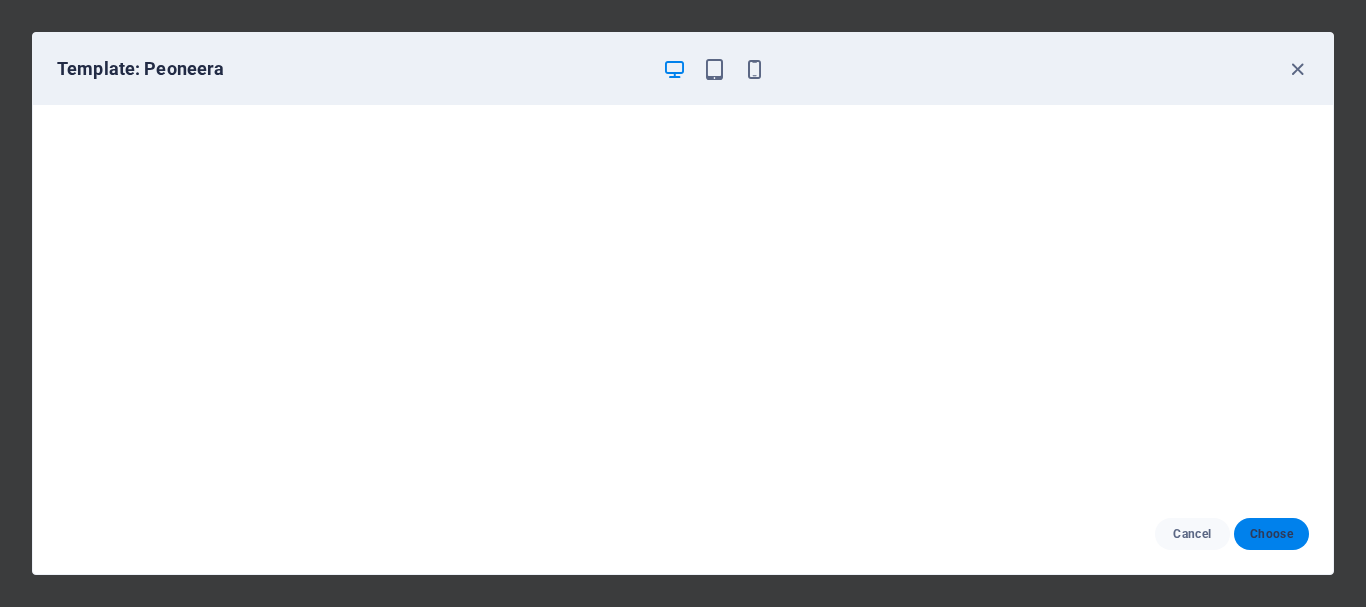 click on "Choose" at bounding box center [1271, 534] 